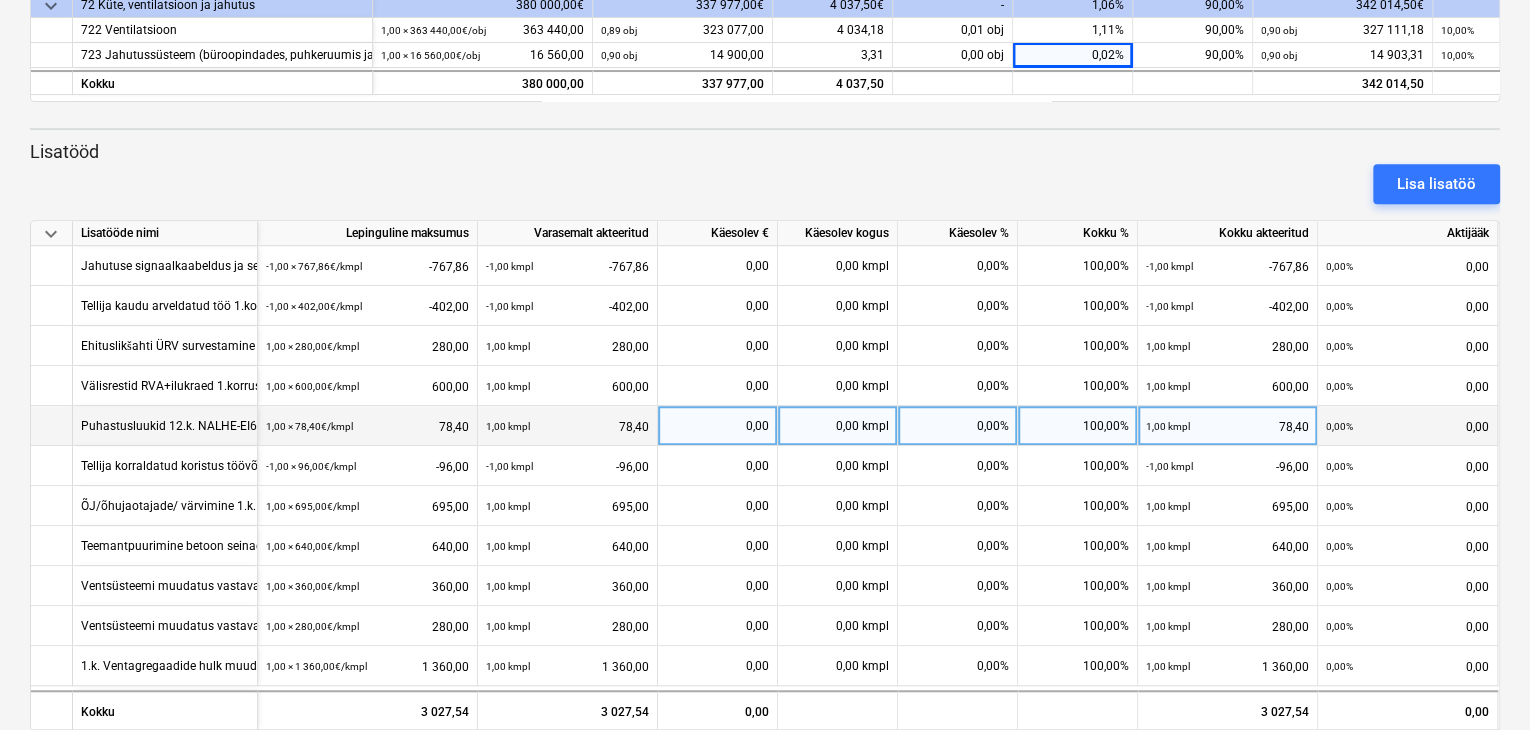 scroll, scrollTop: 368, scrollLeft: 0, axis: vertical 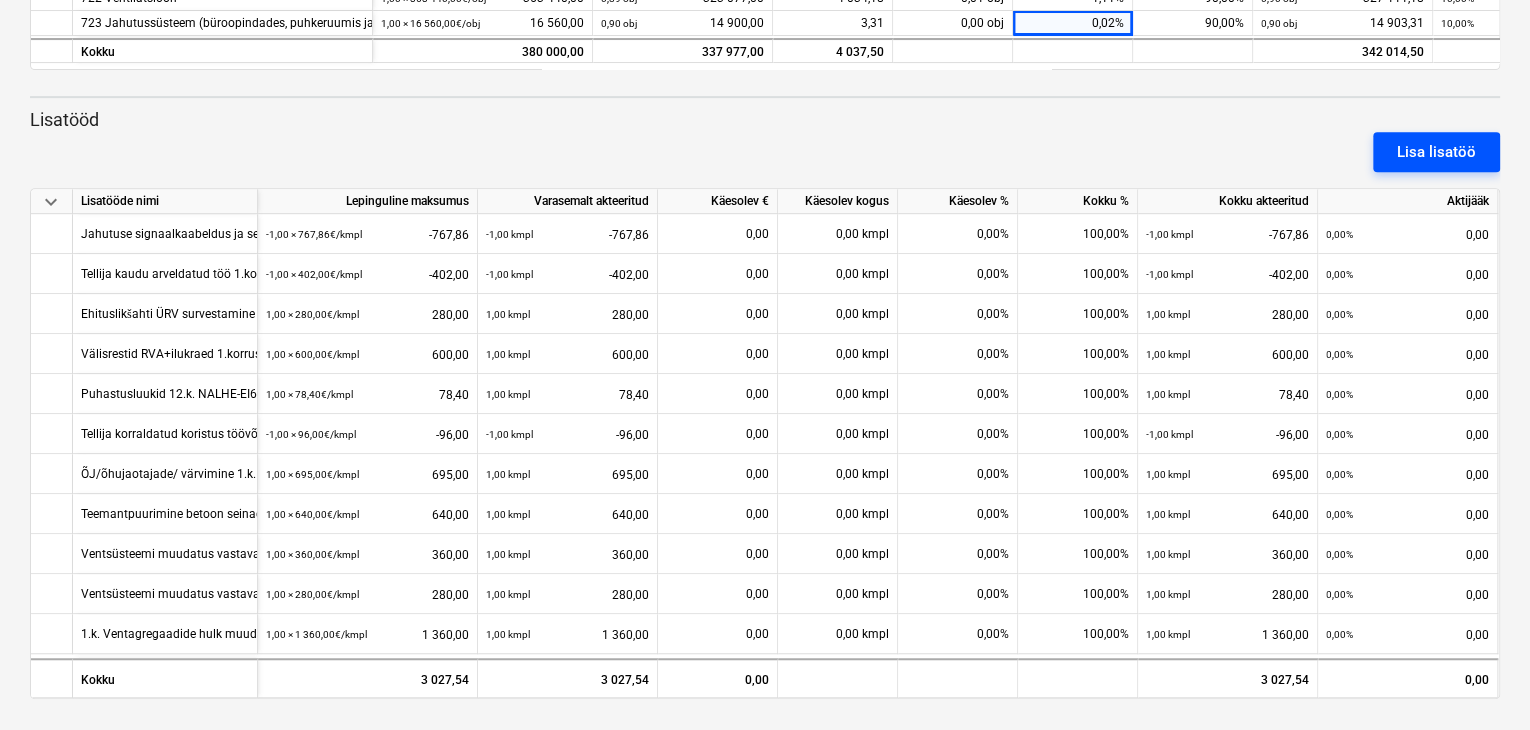 click on "Lisa lisatöö" at bounding box center [1436, 152] 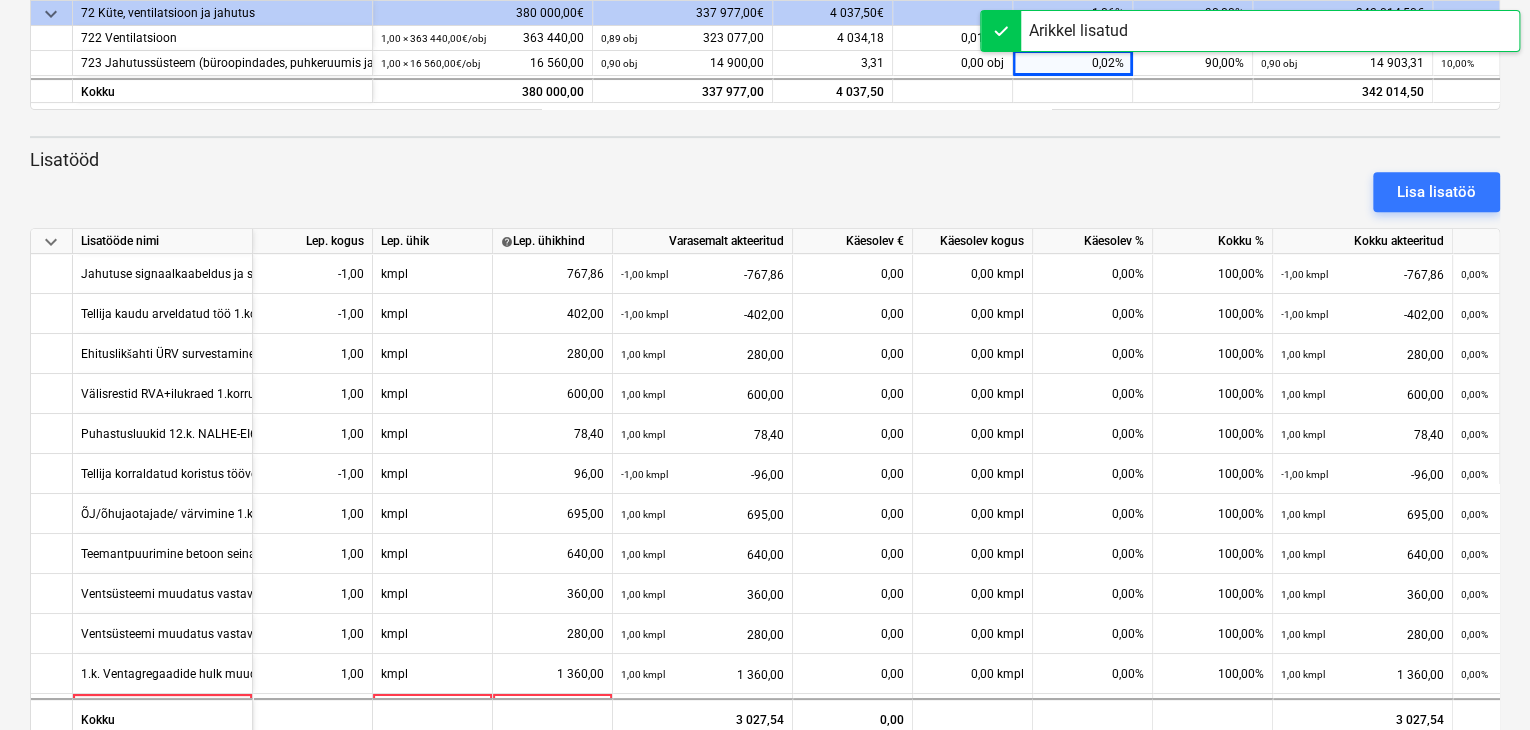 scroll, scrollTop: 368, scrollLeft: 0, axis: vertical 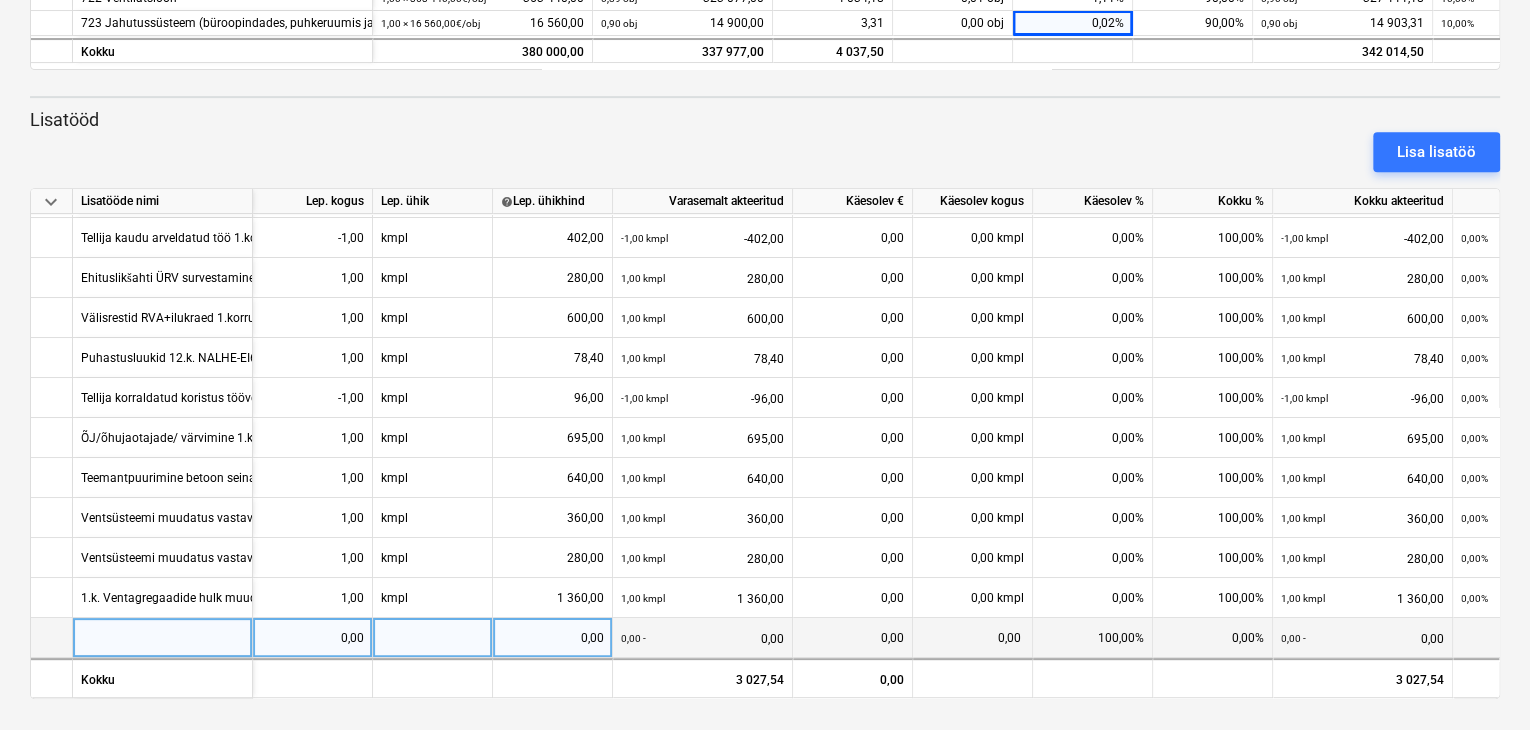 click at bounding box center (163, 638) 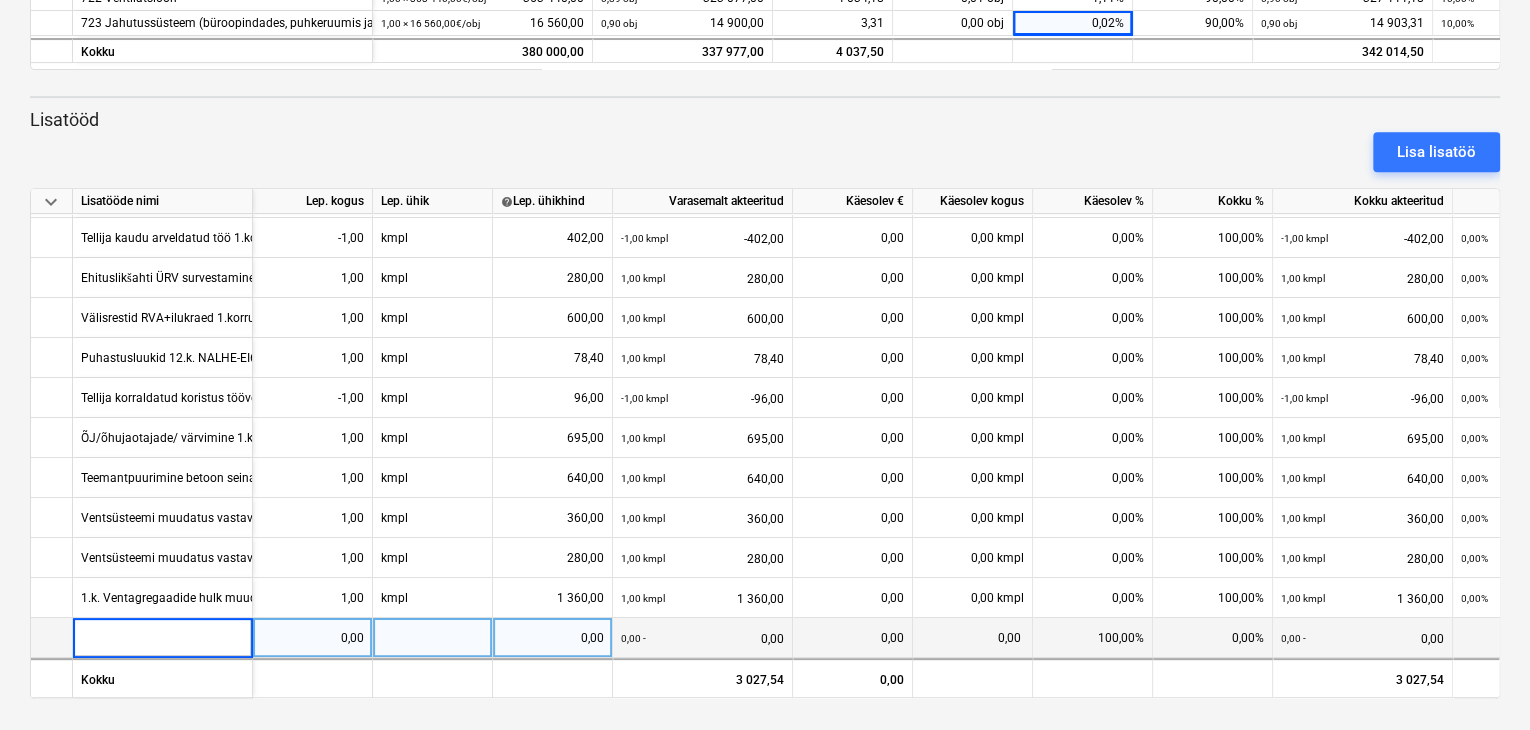 type on "ÜRV 2.1 ja 3.1 sag.mundurid" 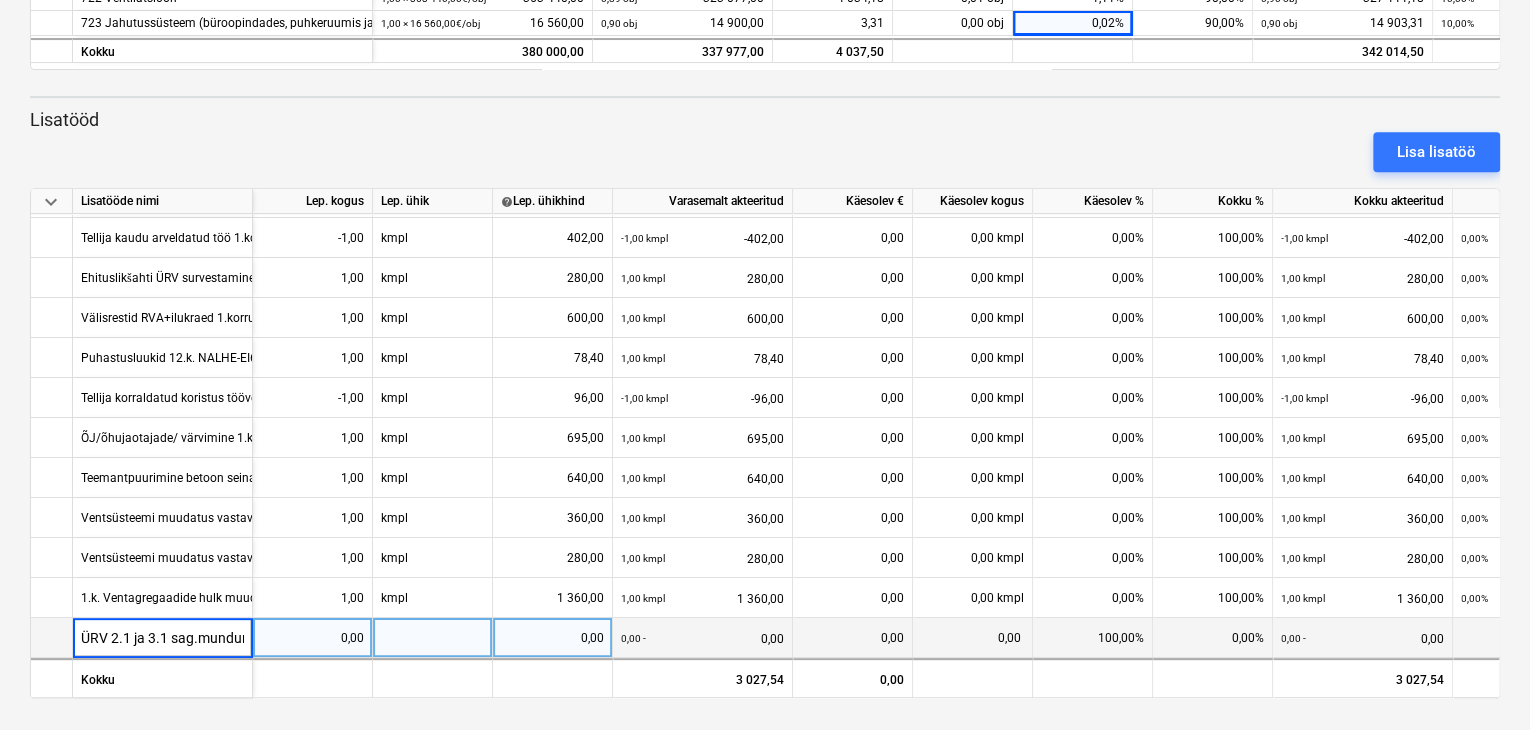 scroll, scrollTop: 0, scrollLeft: 12, axis: horizontal 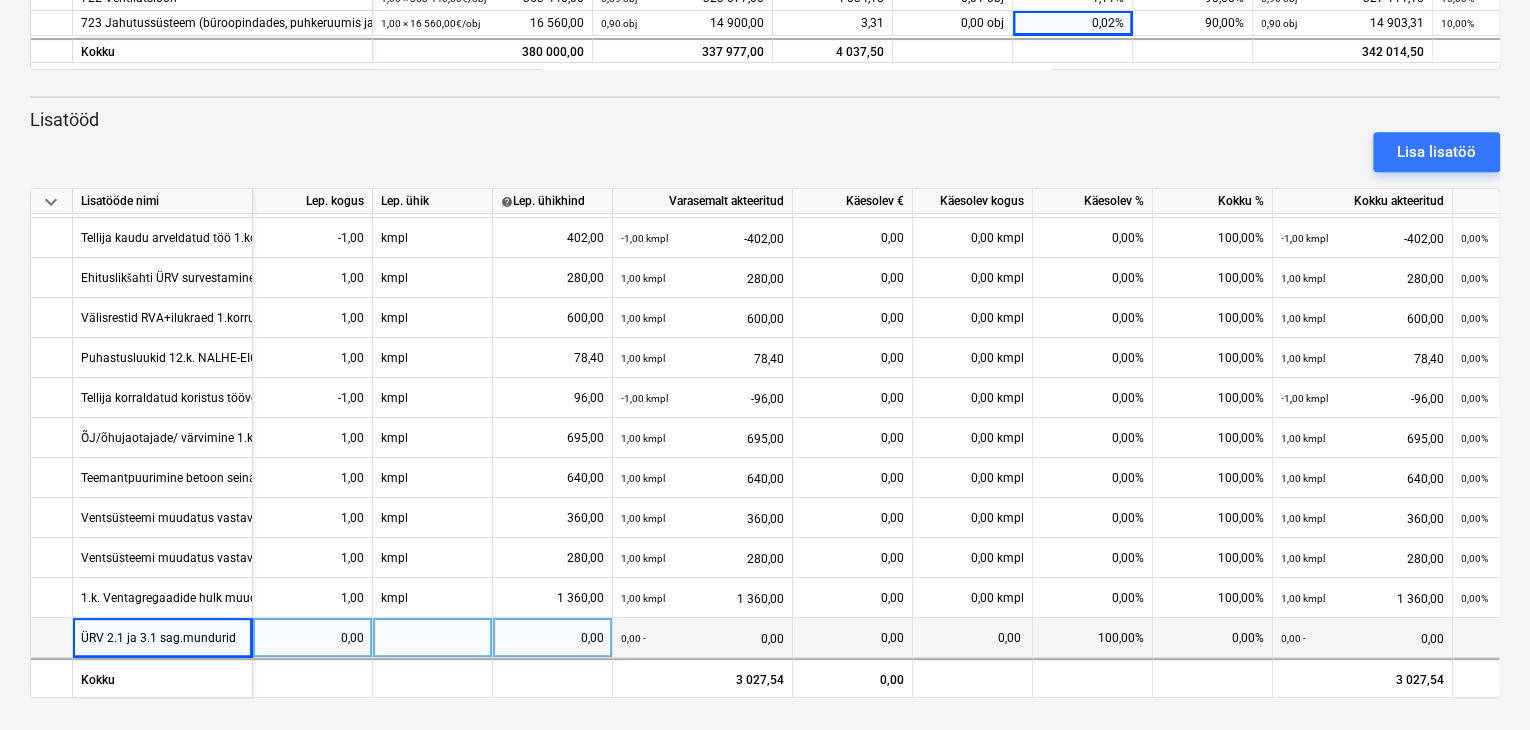 click on "0,00" at bounding box center [312, 638] 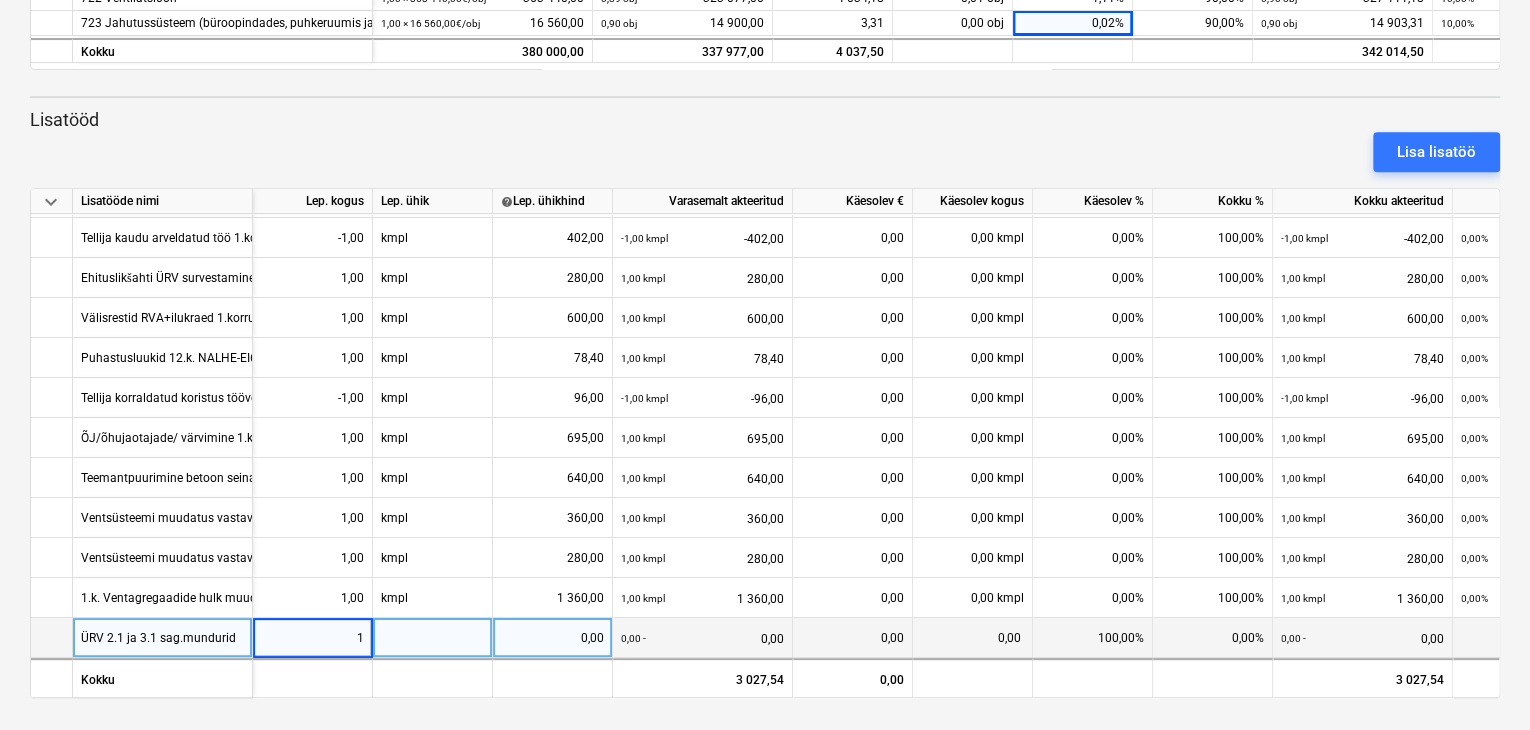 click at bounding box center [433, 638] 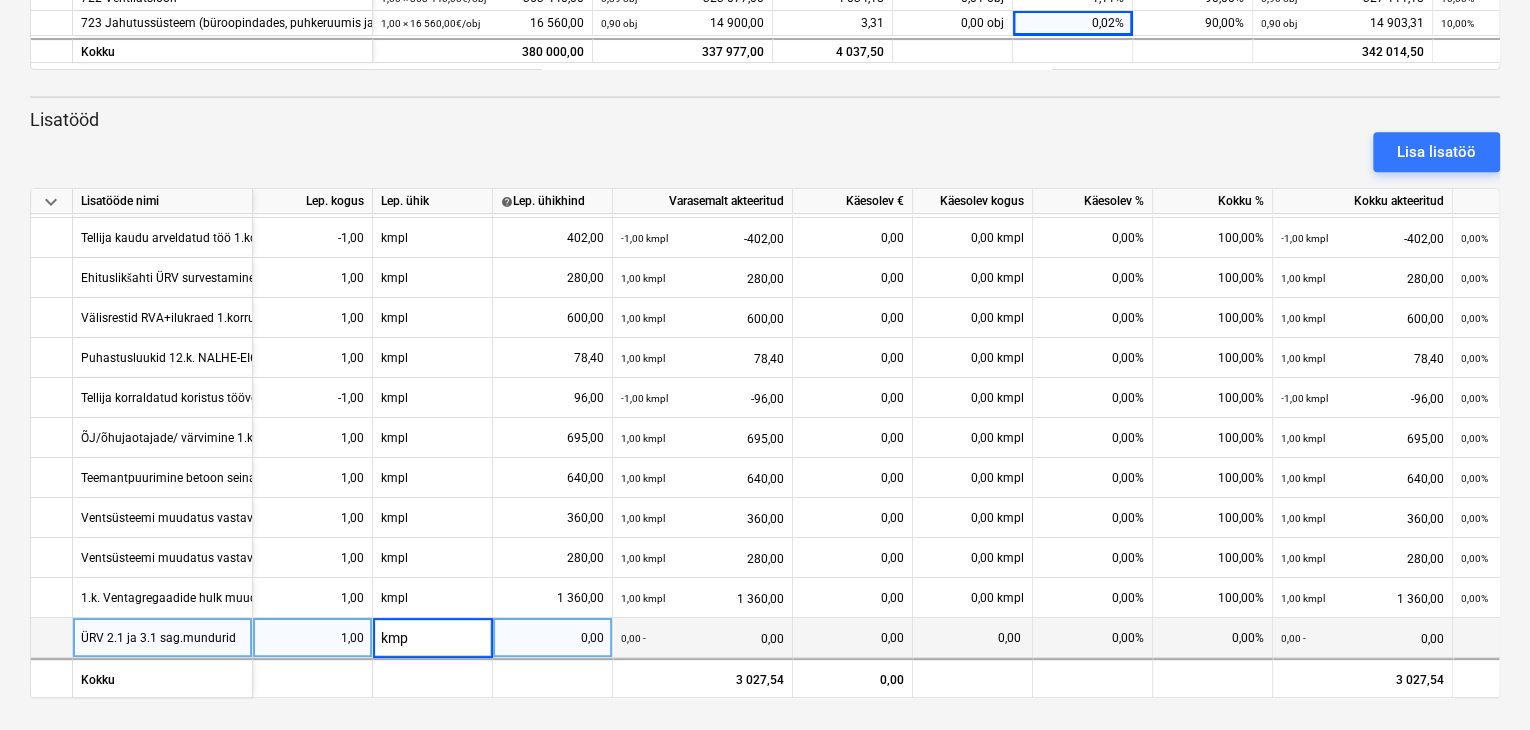 type on "kmpl" 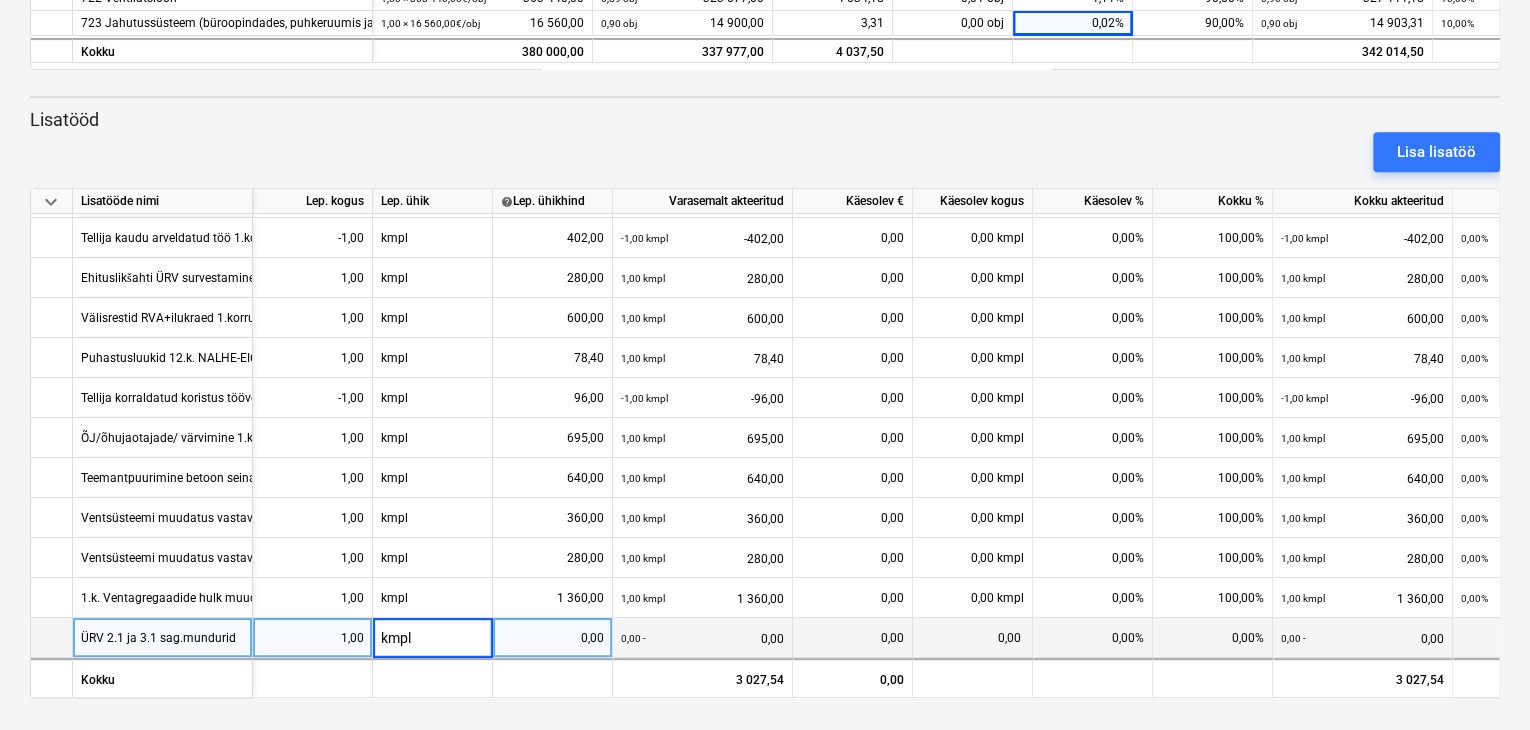 click on "0,00" at bounding box center (552, 638) 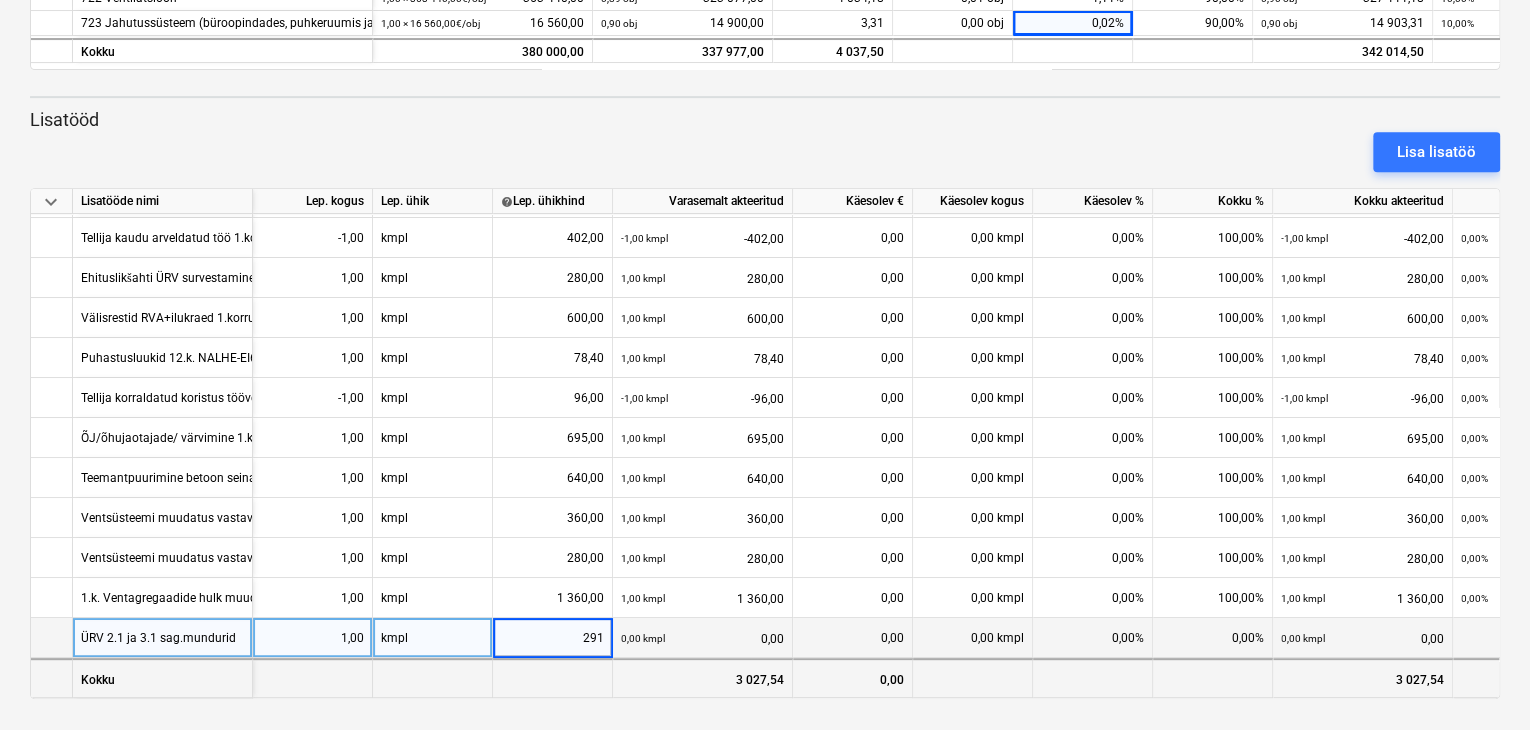 type on "2918" 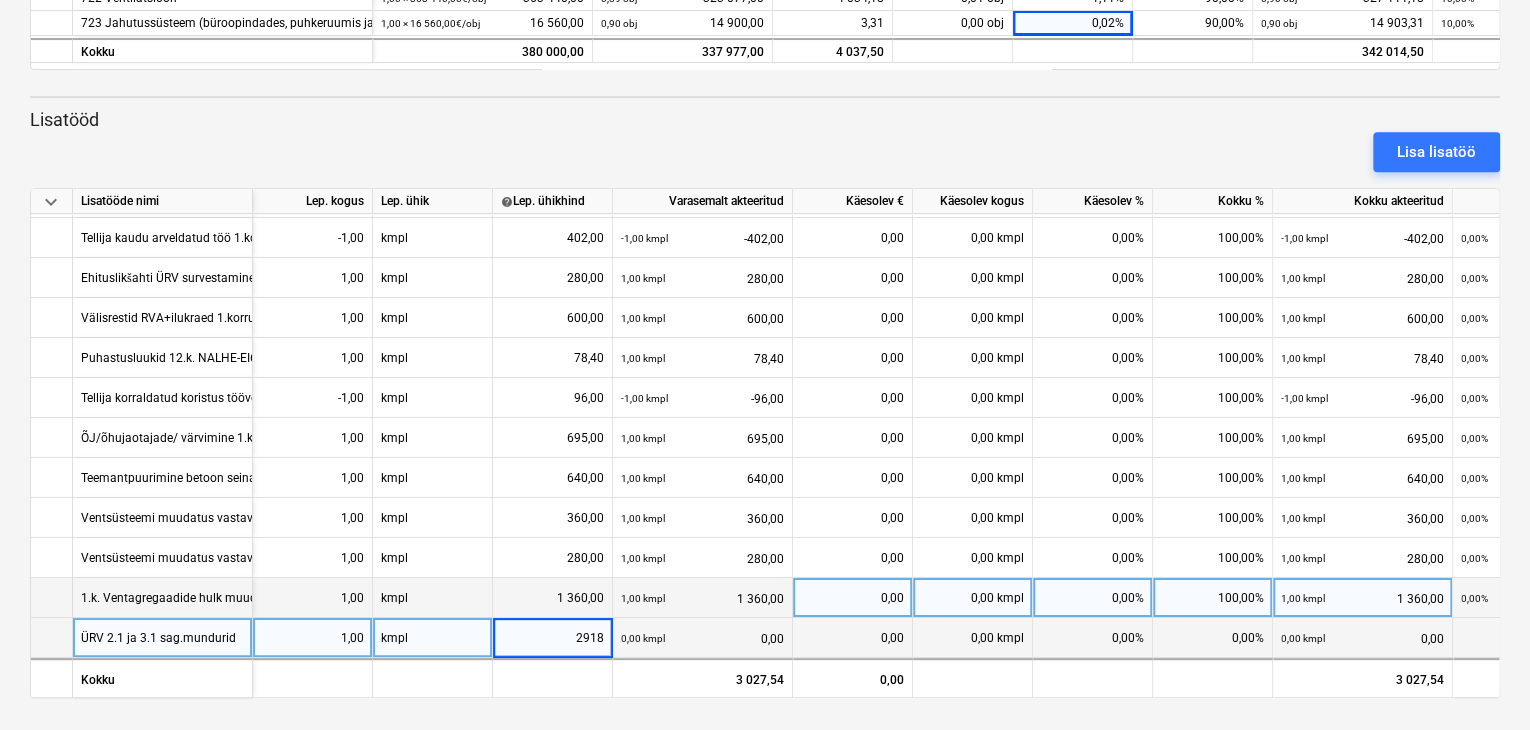 click on "1,00   kmpl 1 360,00" at bounding box center (702, 598) 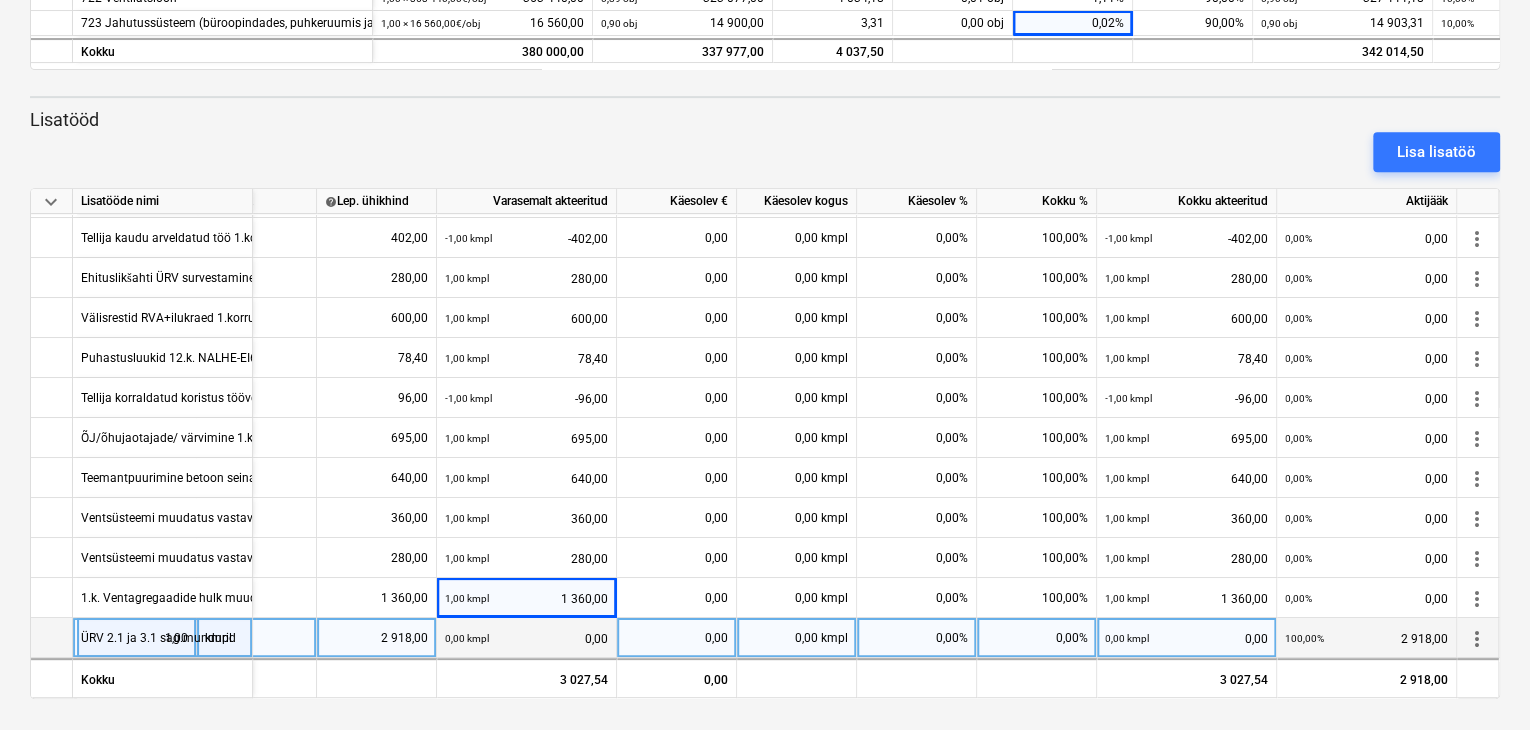 scroll, scrollTop: 42, scrollLeft: 182, axis: both 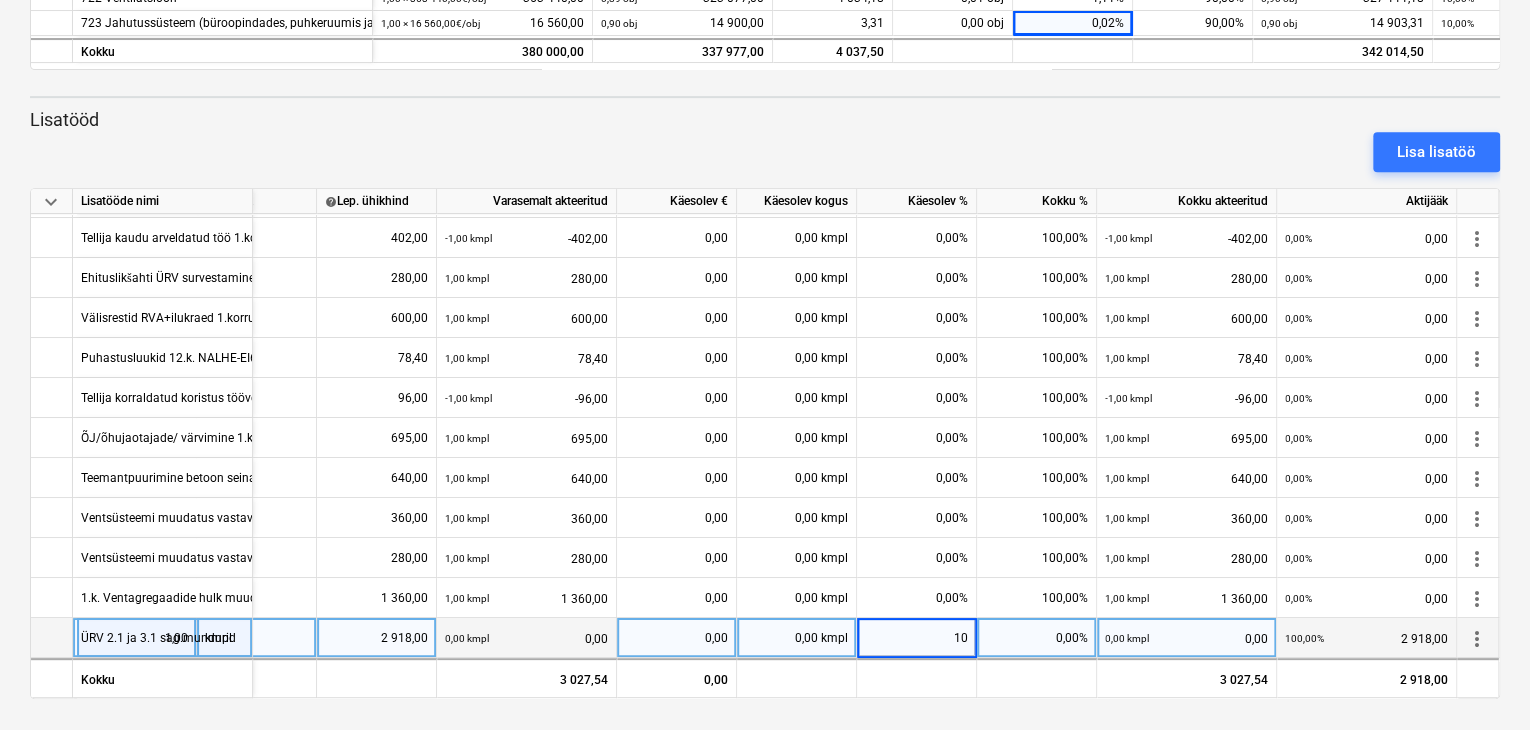 type on "100" 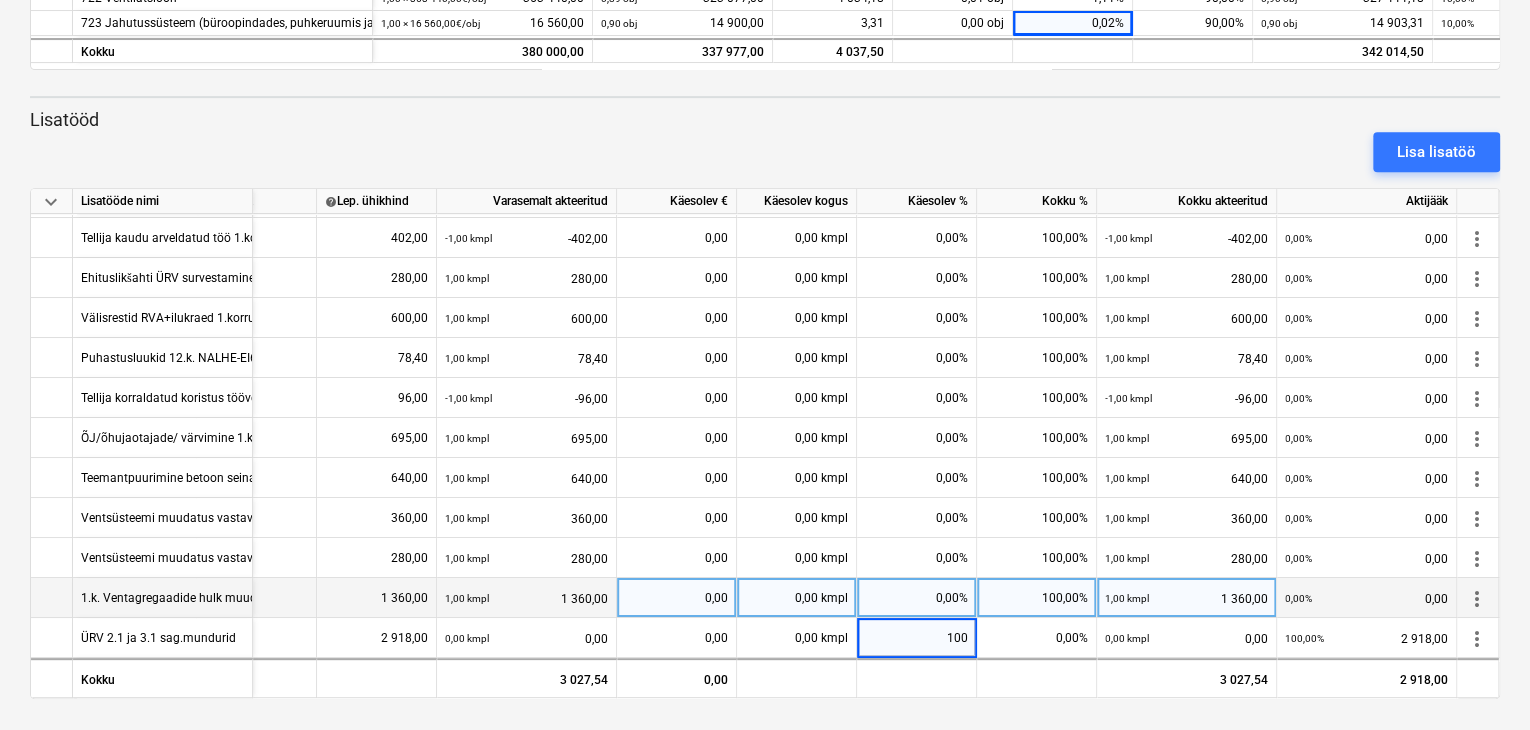 click on "0,00%" at bounding box center [917, 598] 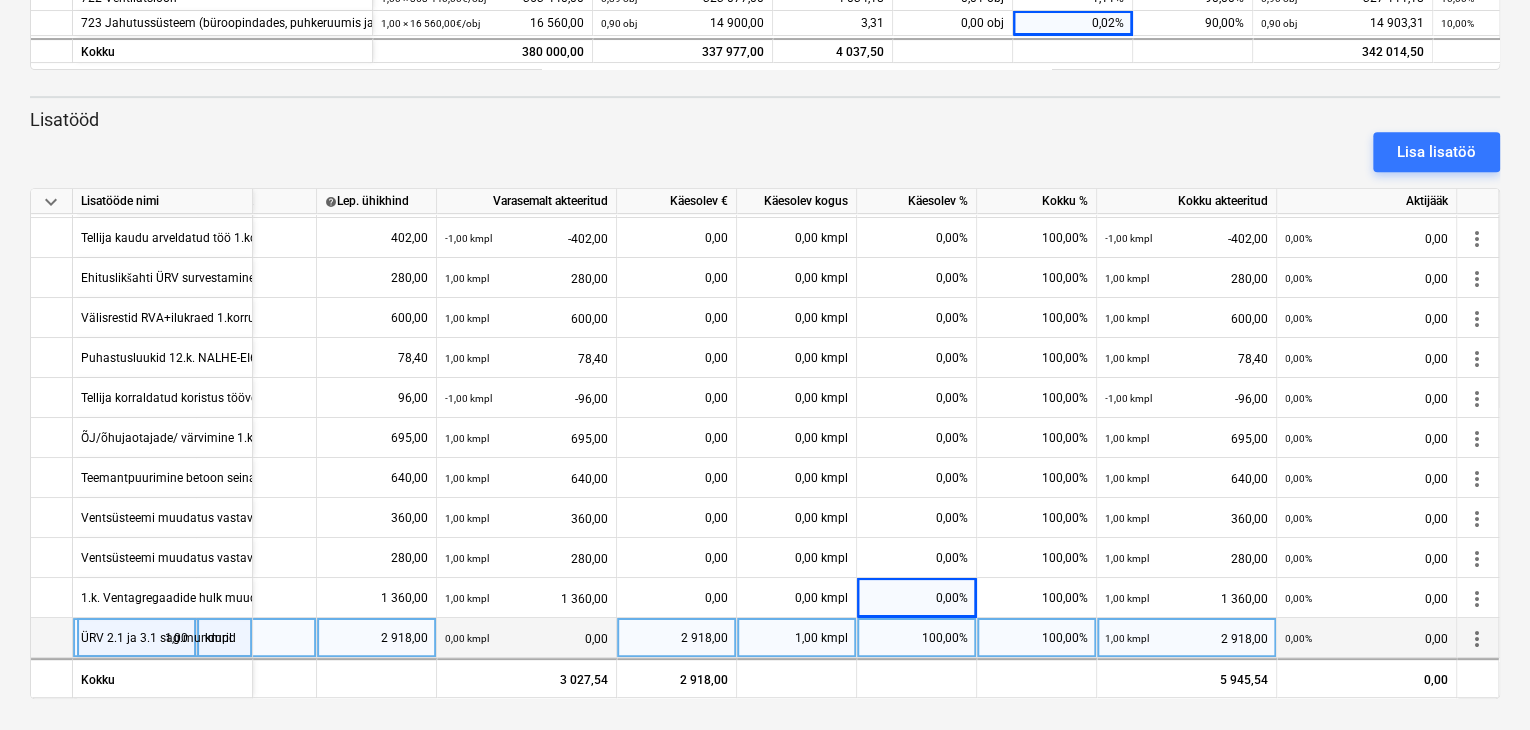 click on "kmpl" at bounding box center (257, 638) 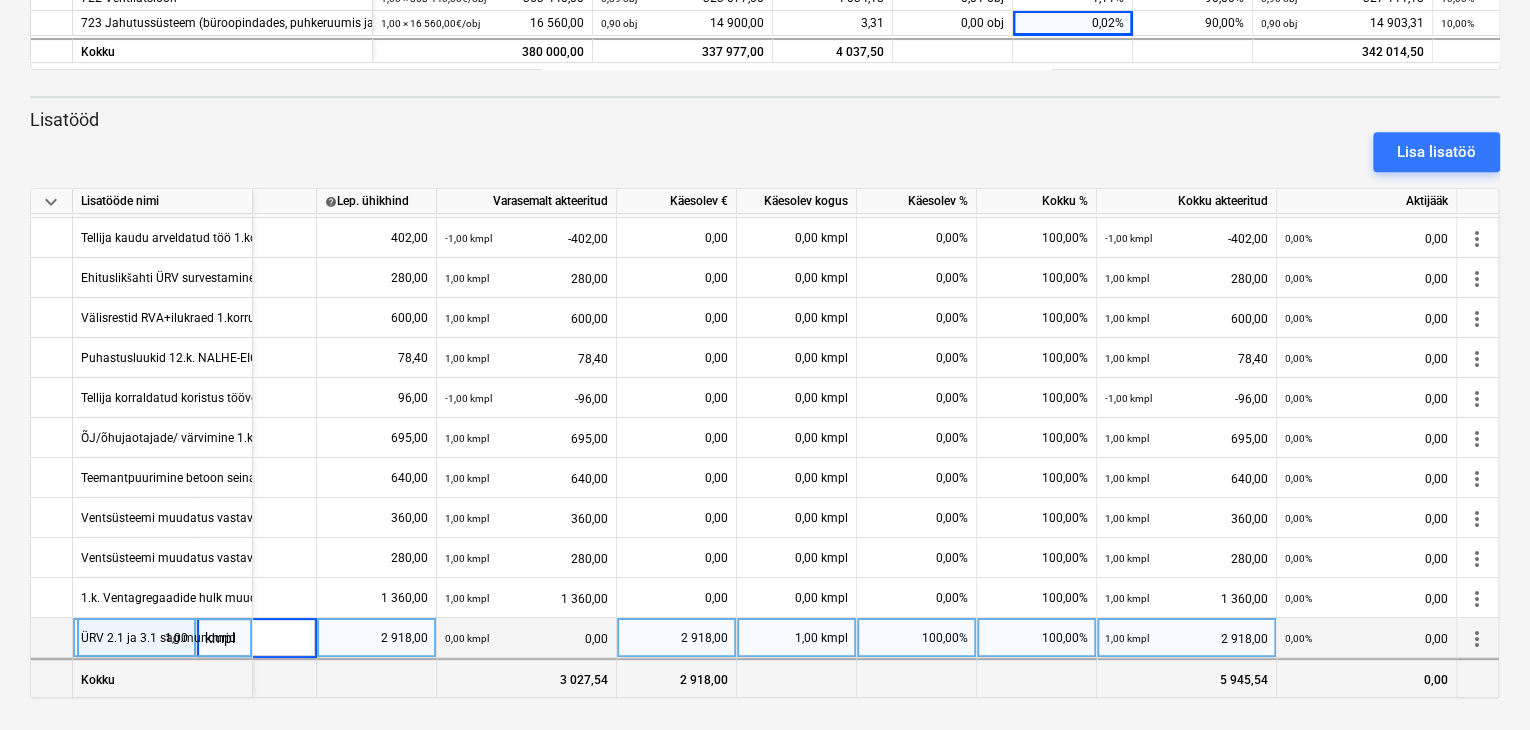 scroll, scrollTop: 42, scrollLeft: 120, axis: both 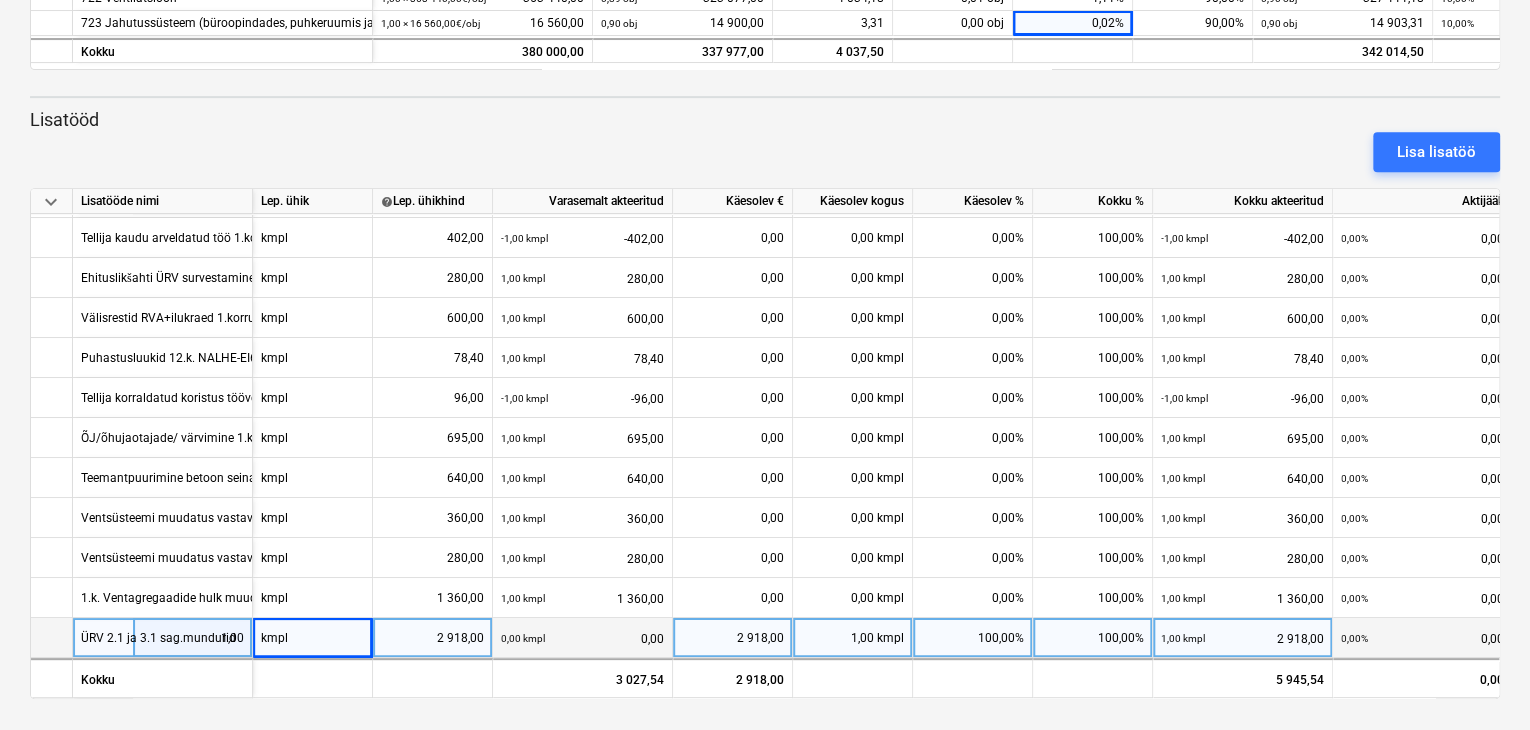 click on "ÜRV 2.1 ja 3.1 sag.mundurid" at bounding box center [158, 637] 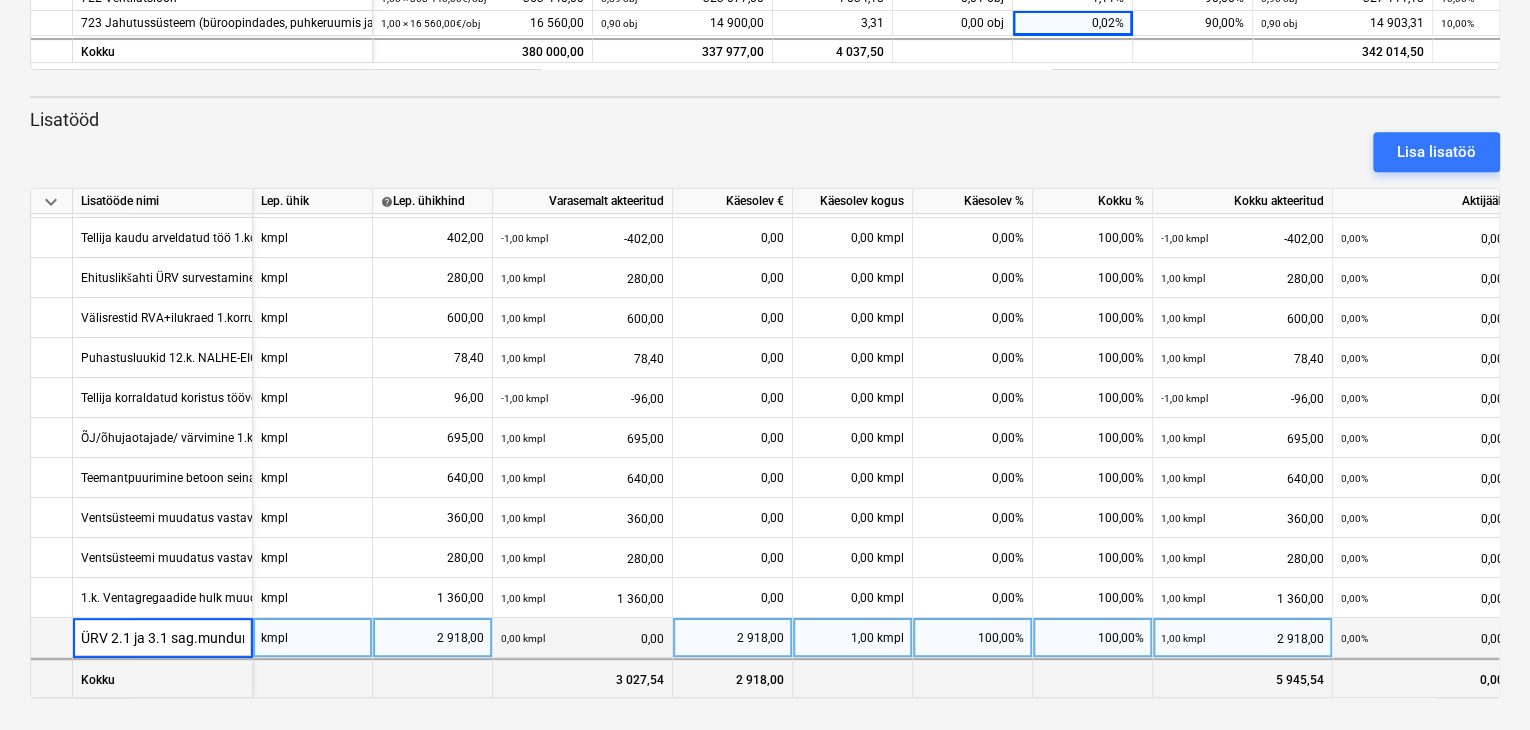 scroll, scrollTop: 0, scrollLeft: 12, axis: horizontal 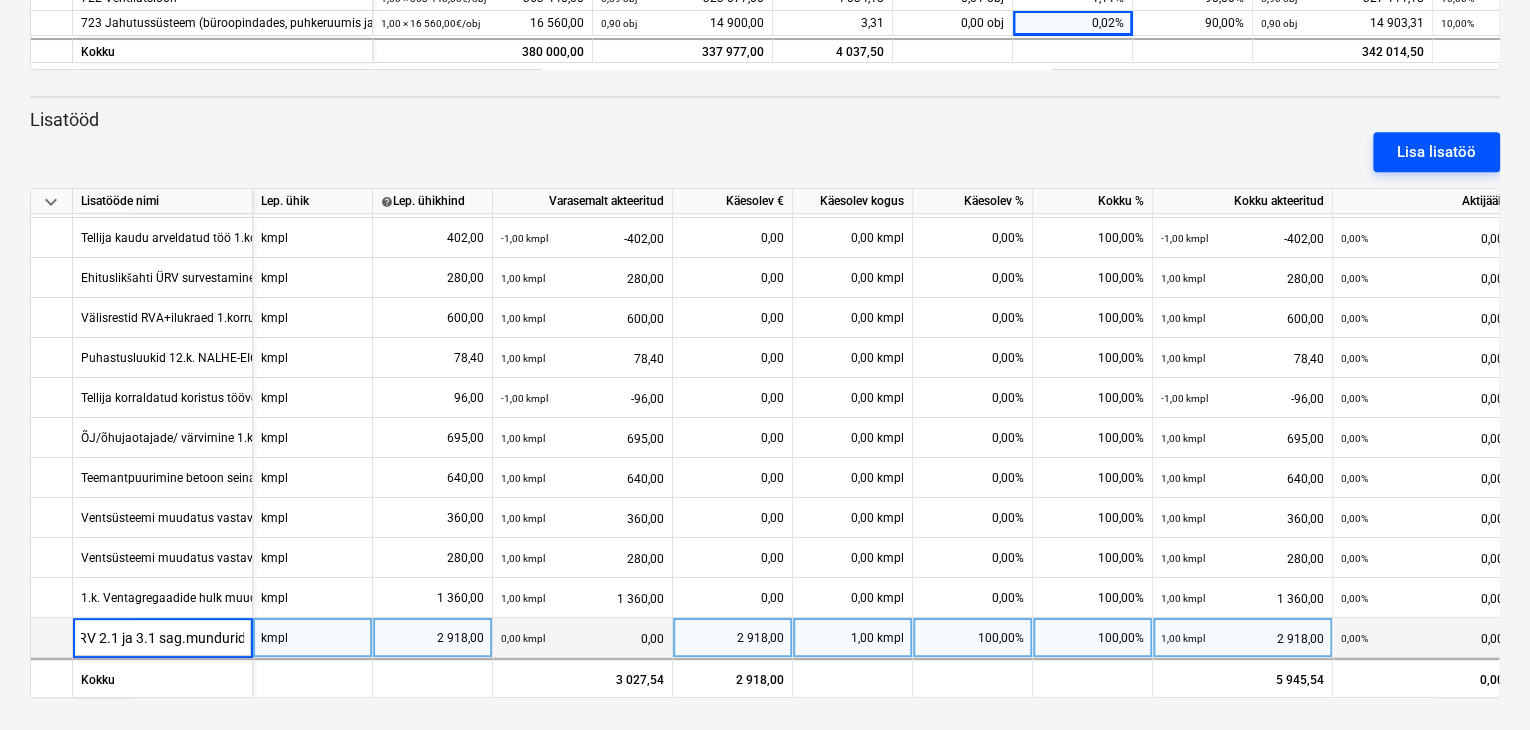 click on "Lisa lisatöö" at bounding box center [1436, 152] 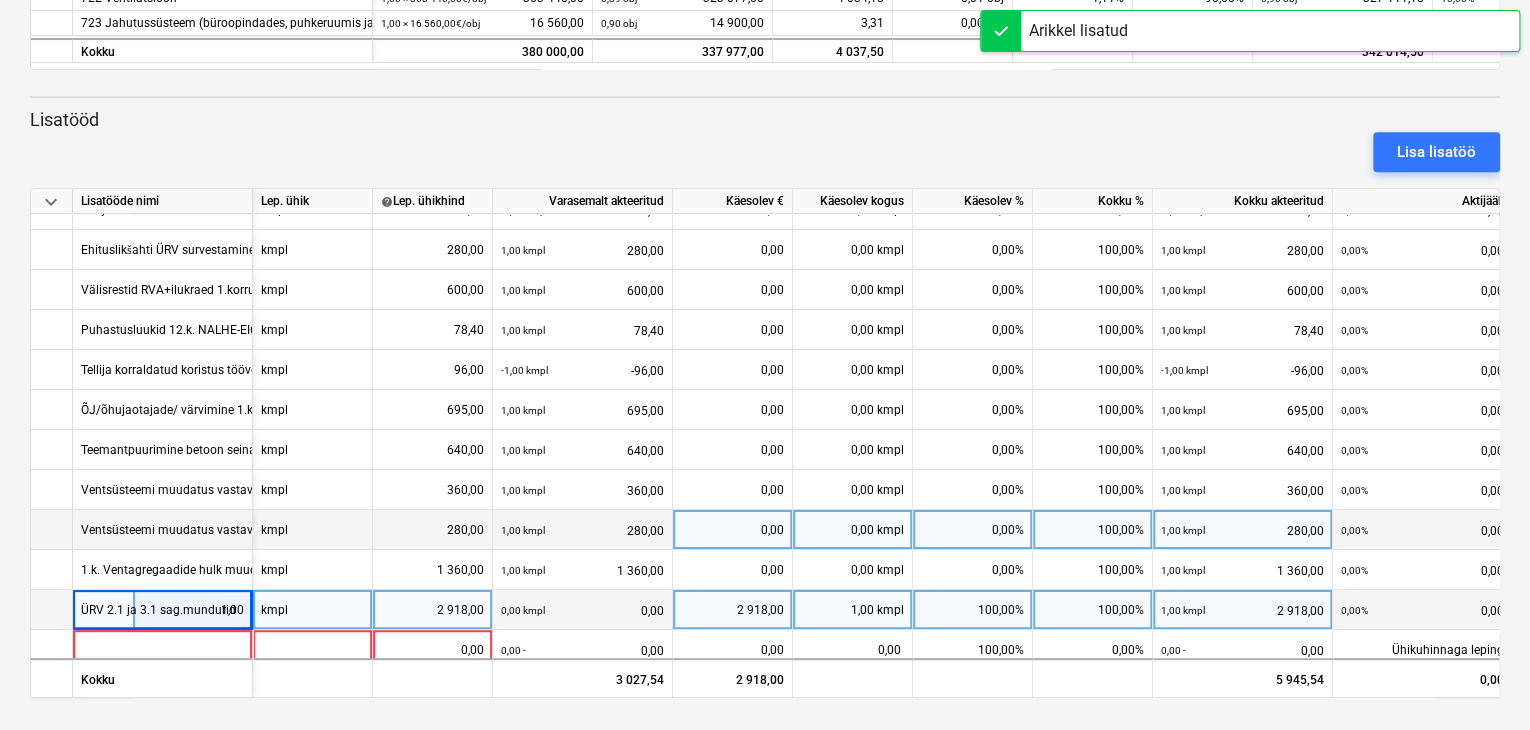 scroll, scrollTop: 82, scrollLeft: 120, axis: both 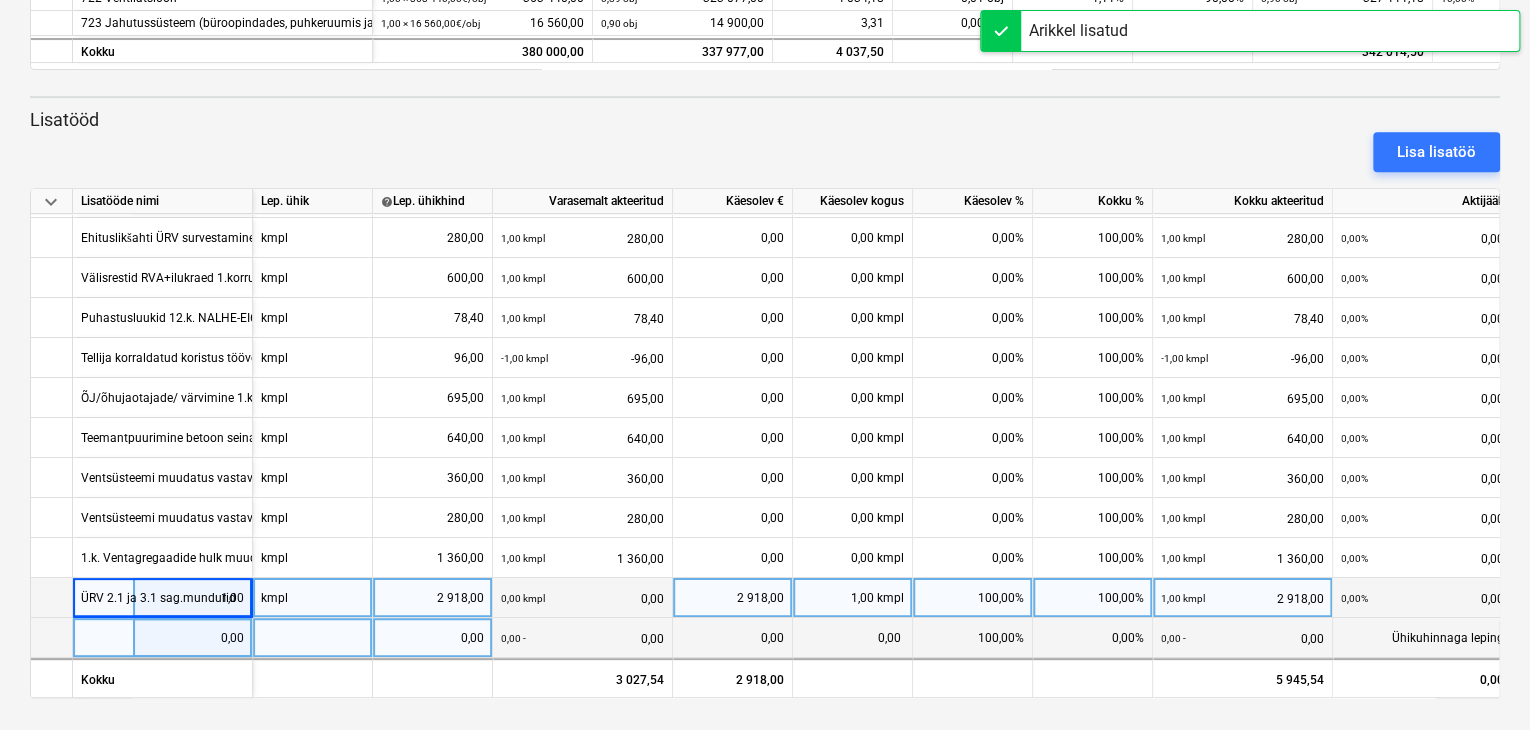 click at bounding box center (163, 638) 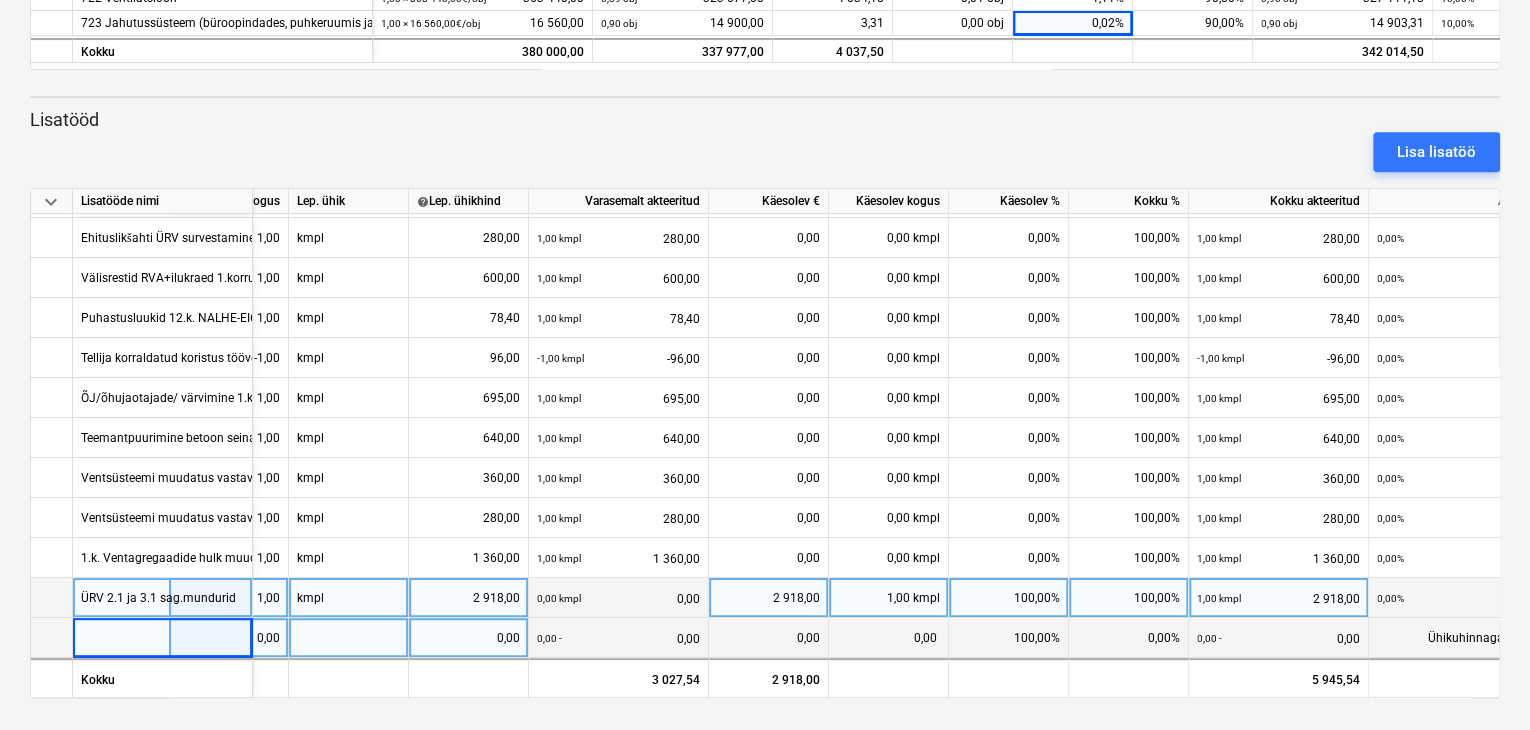 scroll, scrollTop: 82, scrollLeft: 0, axis: vertical 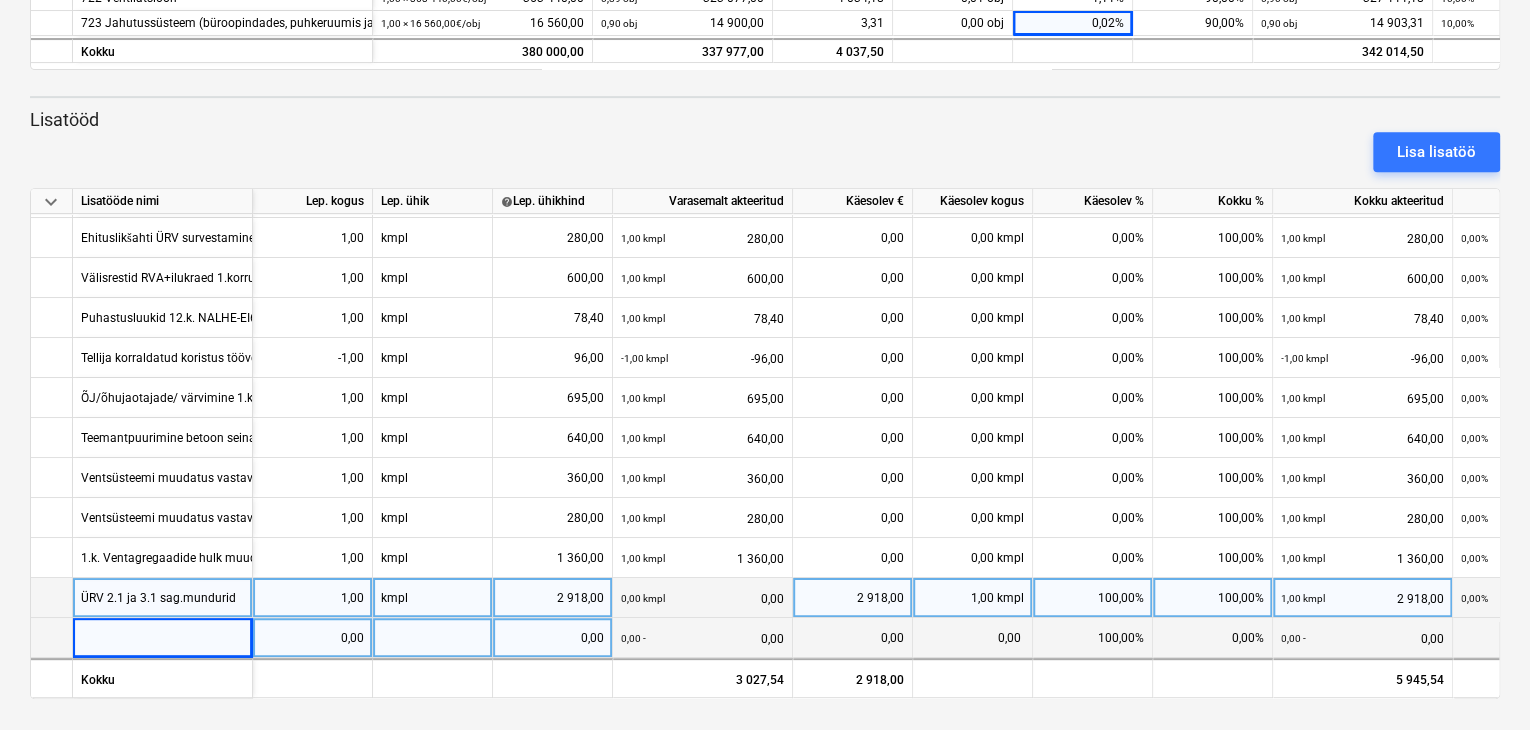 click at bounding box center (163, 638) 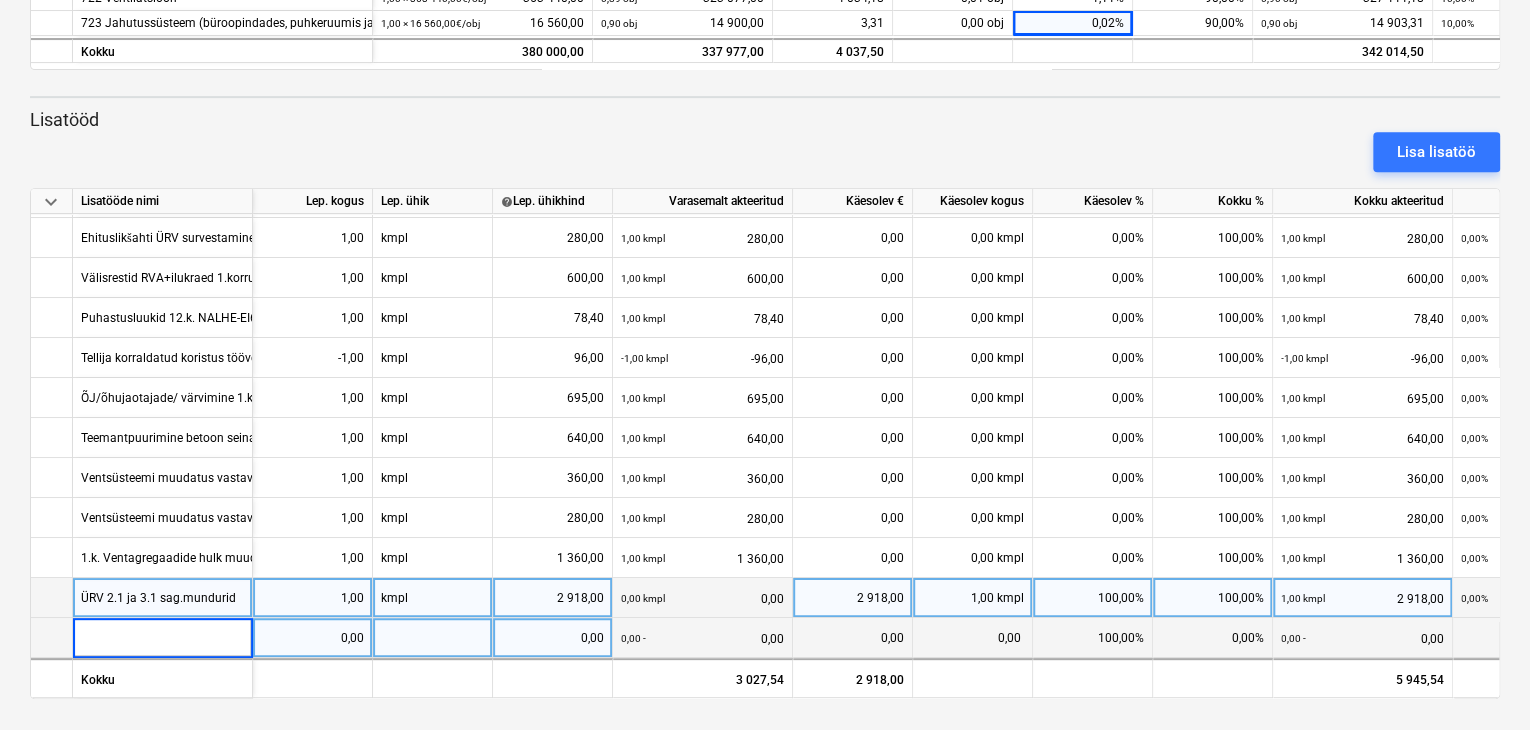 type on "ÜRV siserestid" 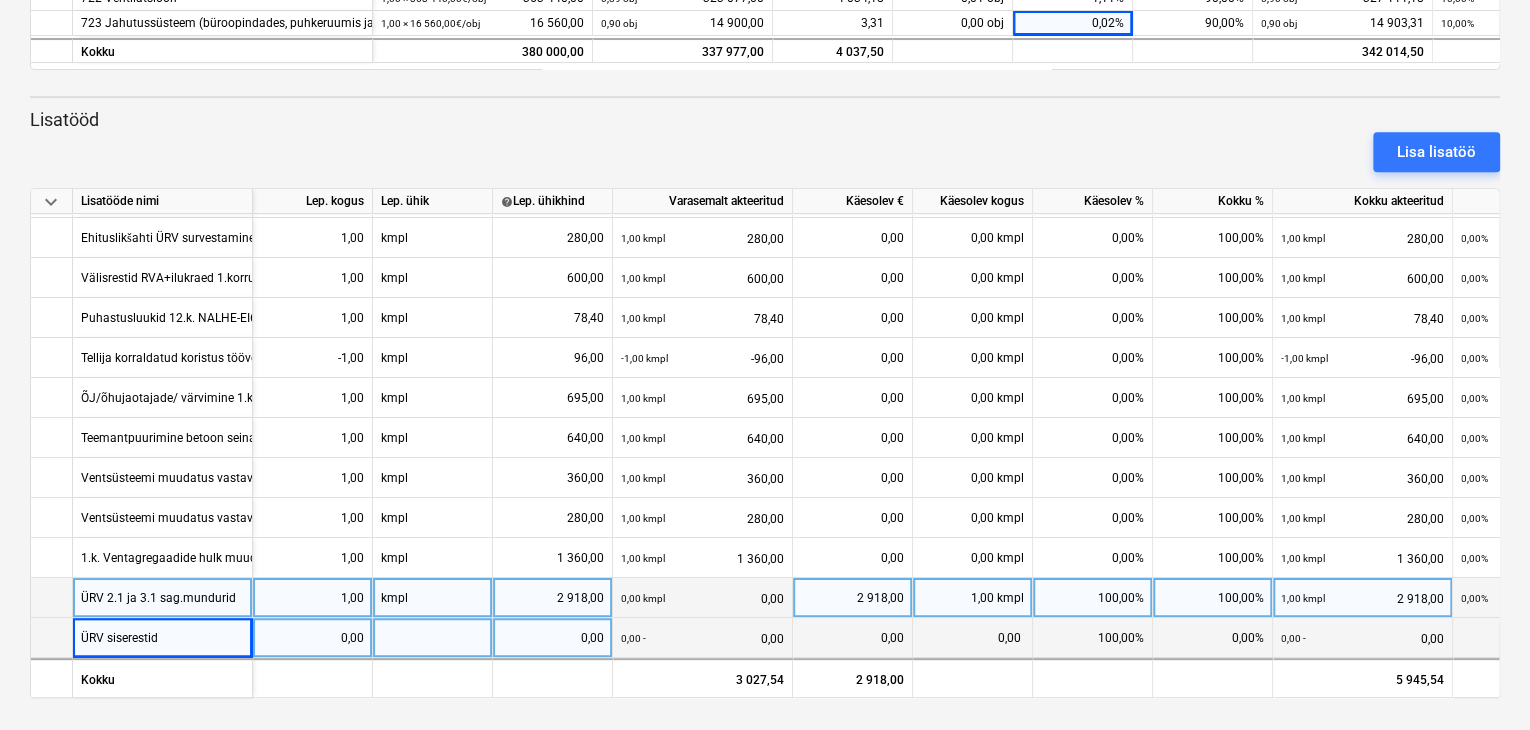 click on "0,00" at bounding box center [312, 638] 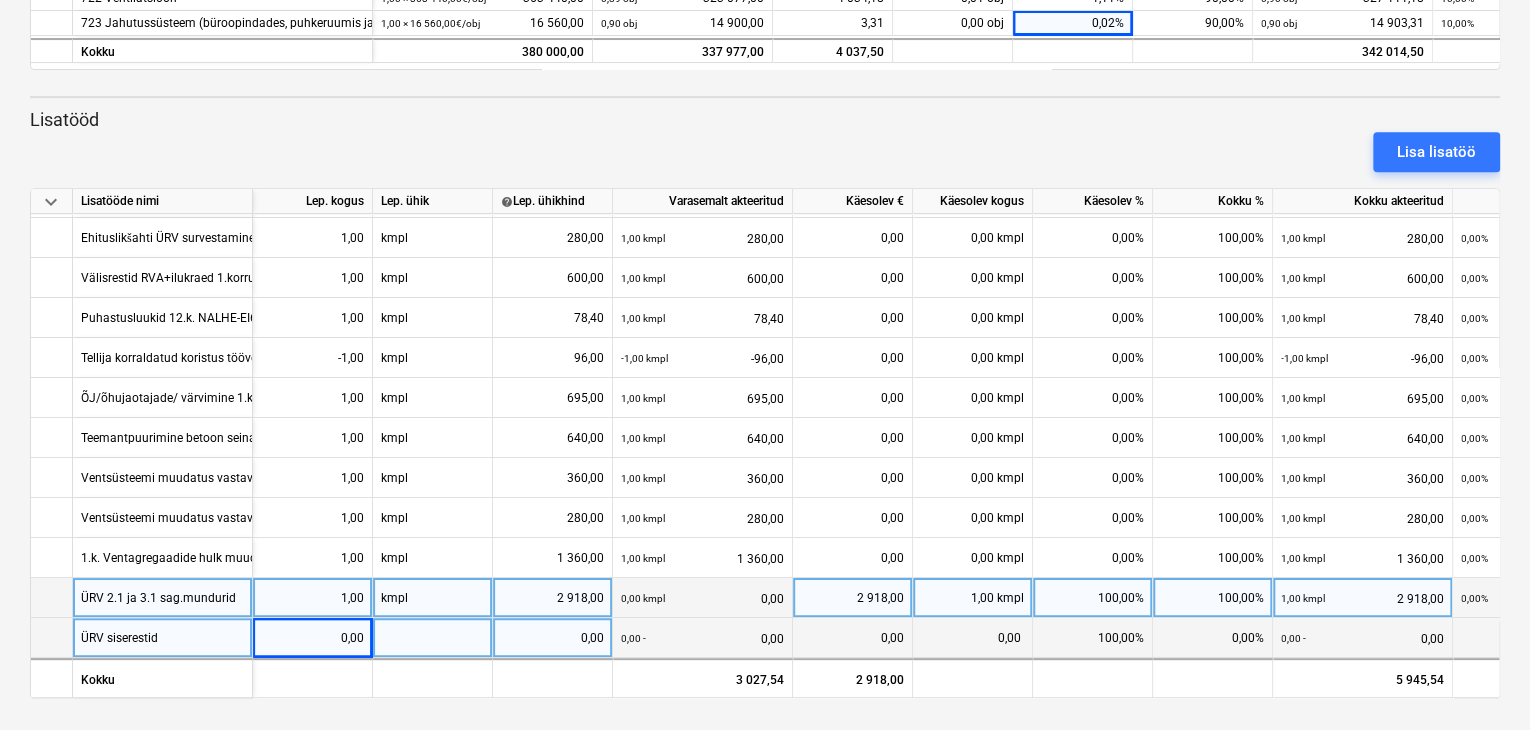 click on "0,00" at bounding box center [312, 638] 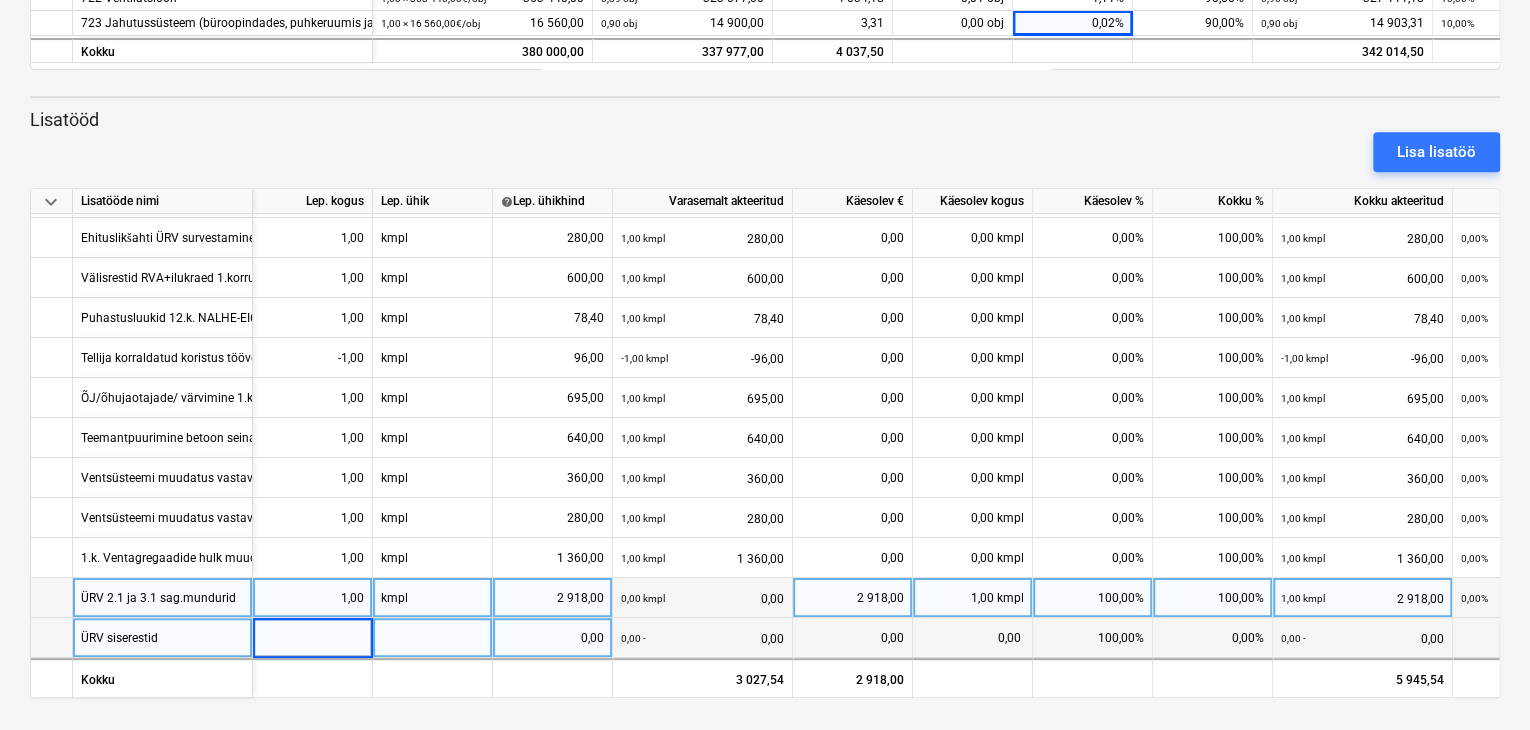 type on "1" 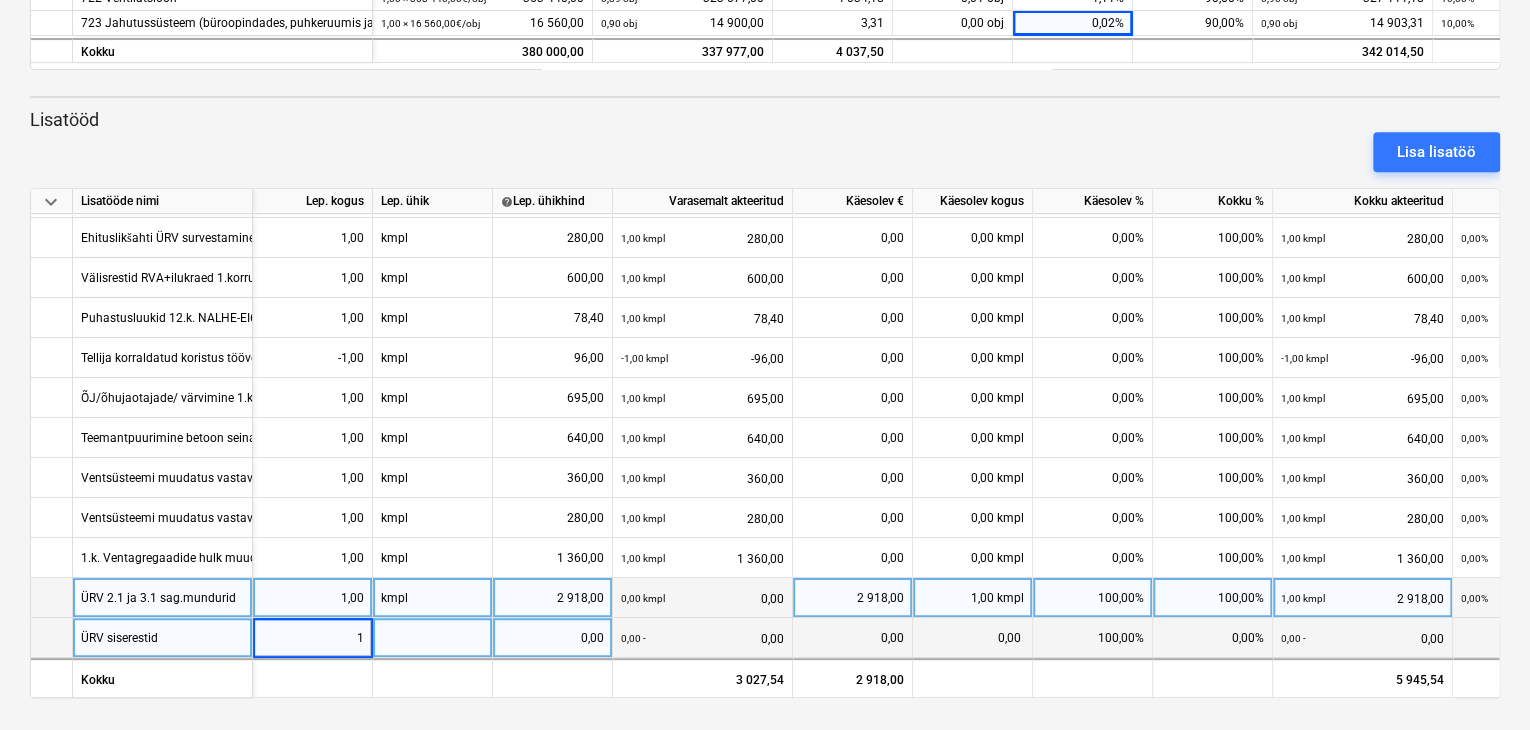 click at bounding box center (433, 638) 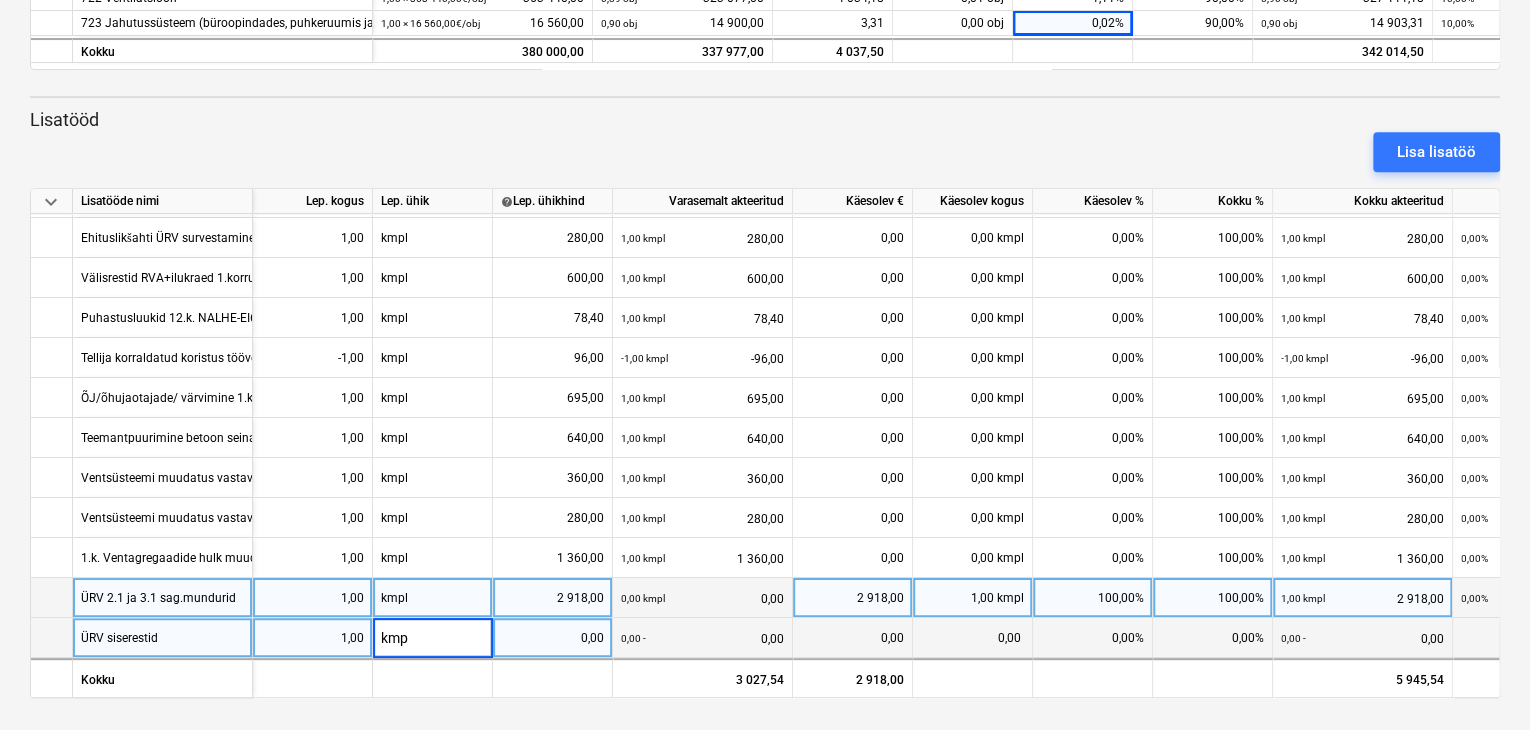 type on "kmpl" 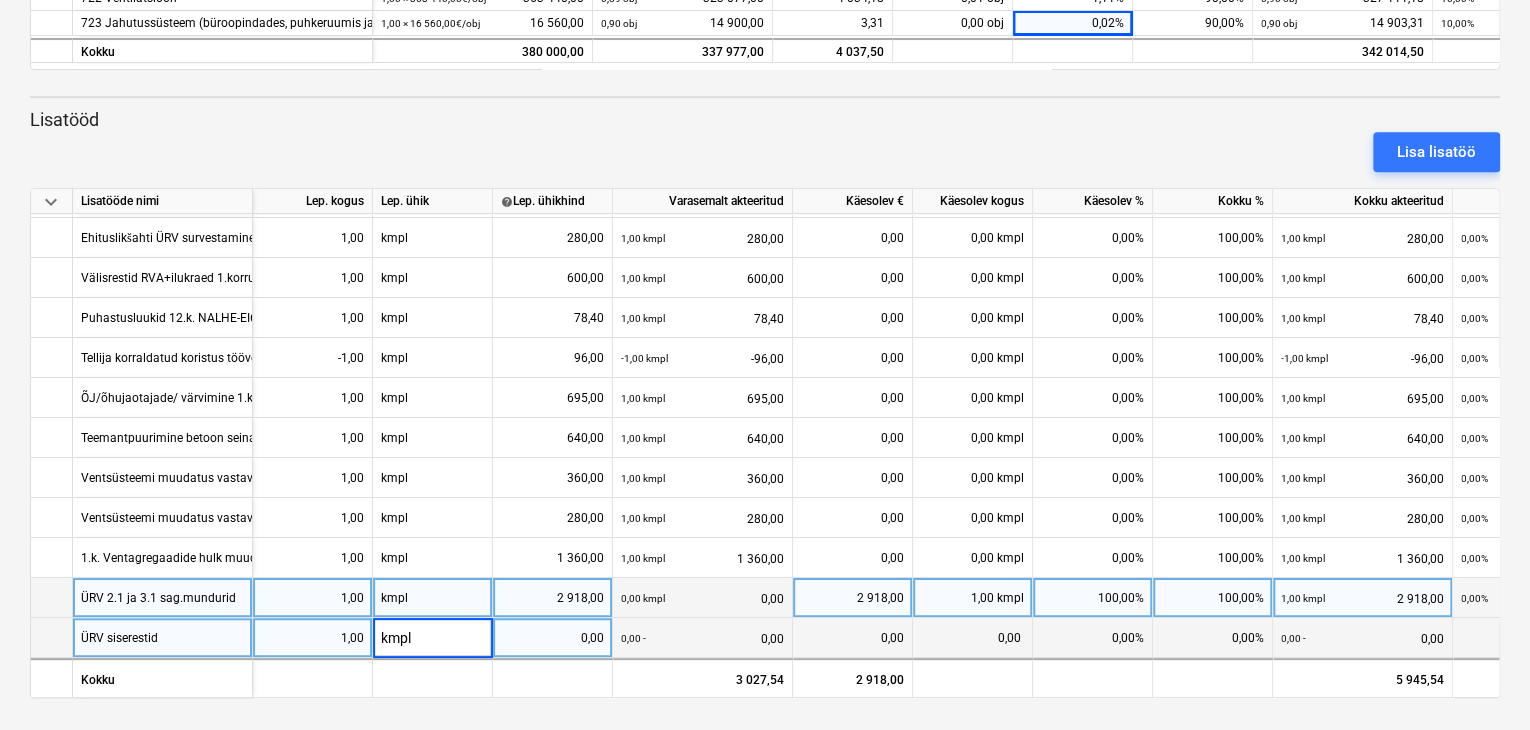 click on "0,00" at bounding box center (552, 638) 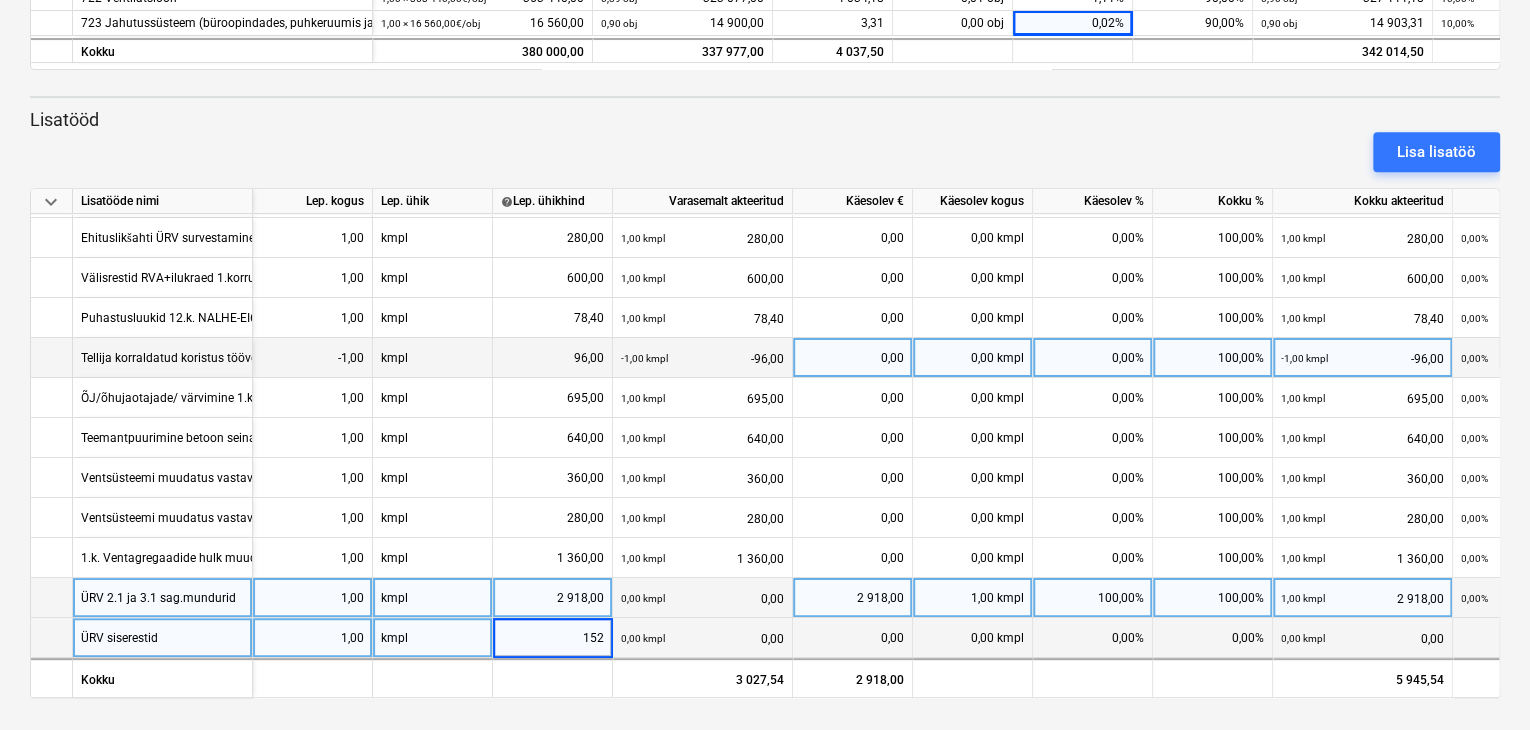 type on "1520" 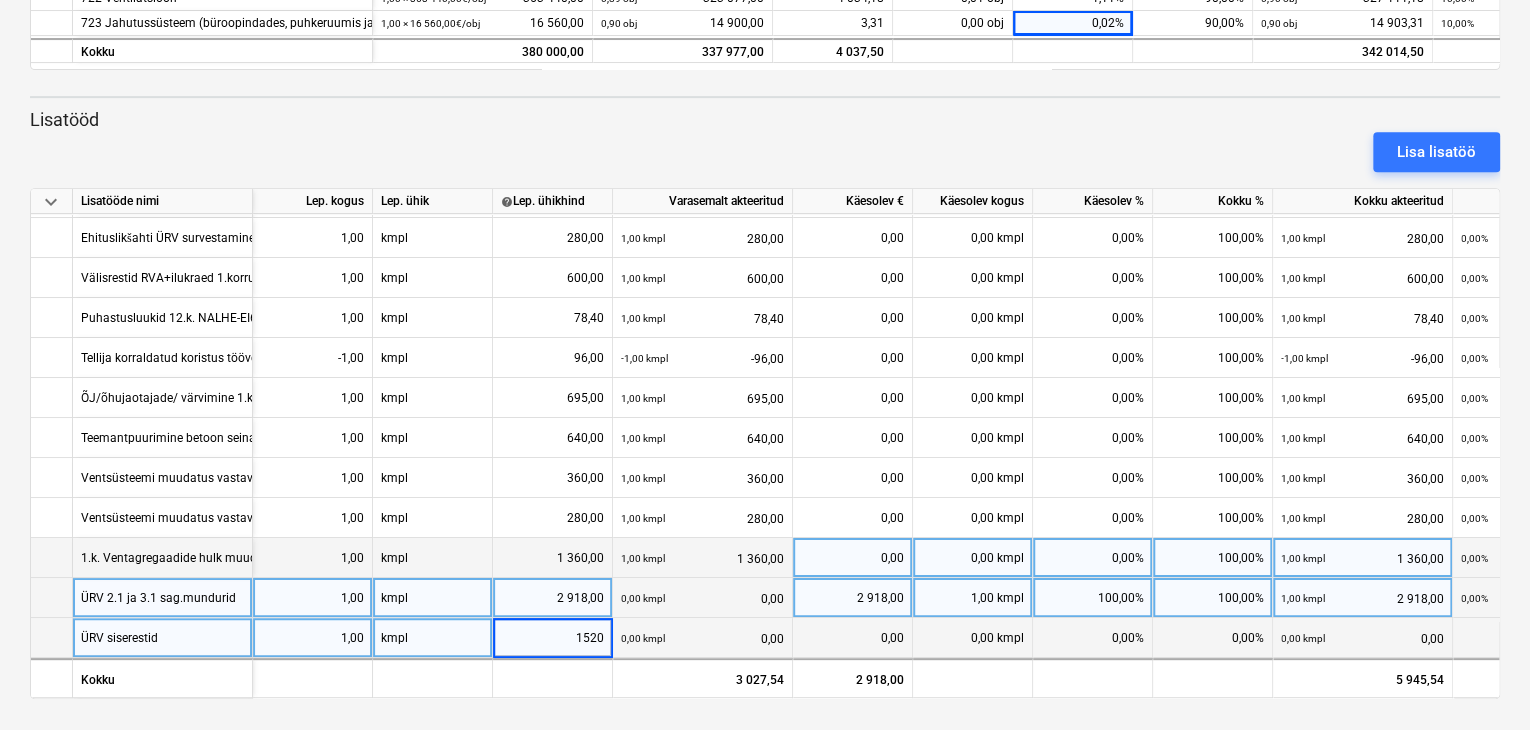 click on "1,00   kmpl 1 360,00" at bounding box center (702, 558) 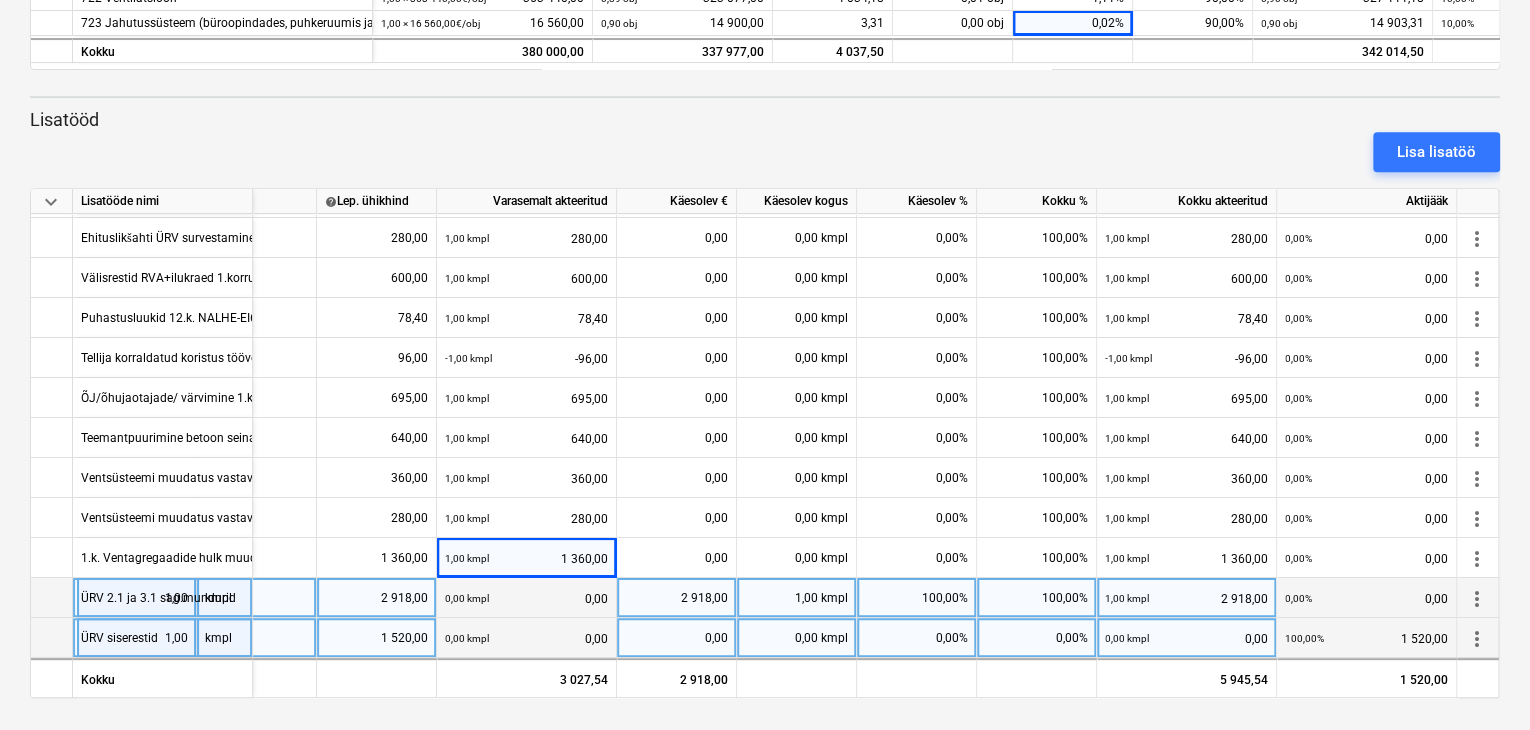 scroll, scrollTop: 82, scrollLeft: 182, axis: both 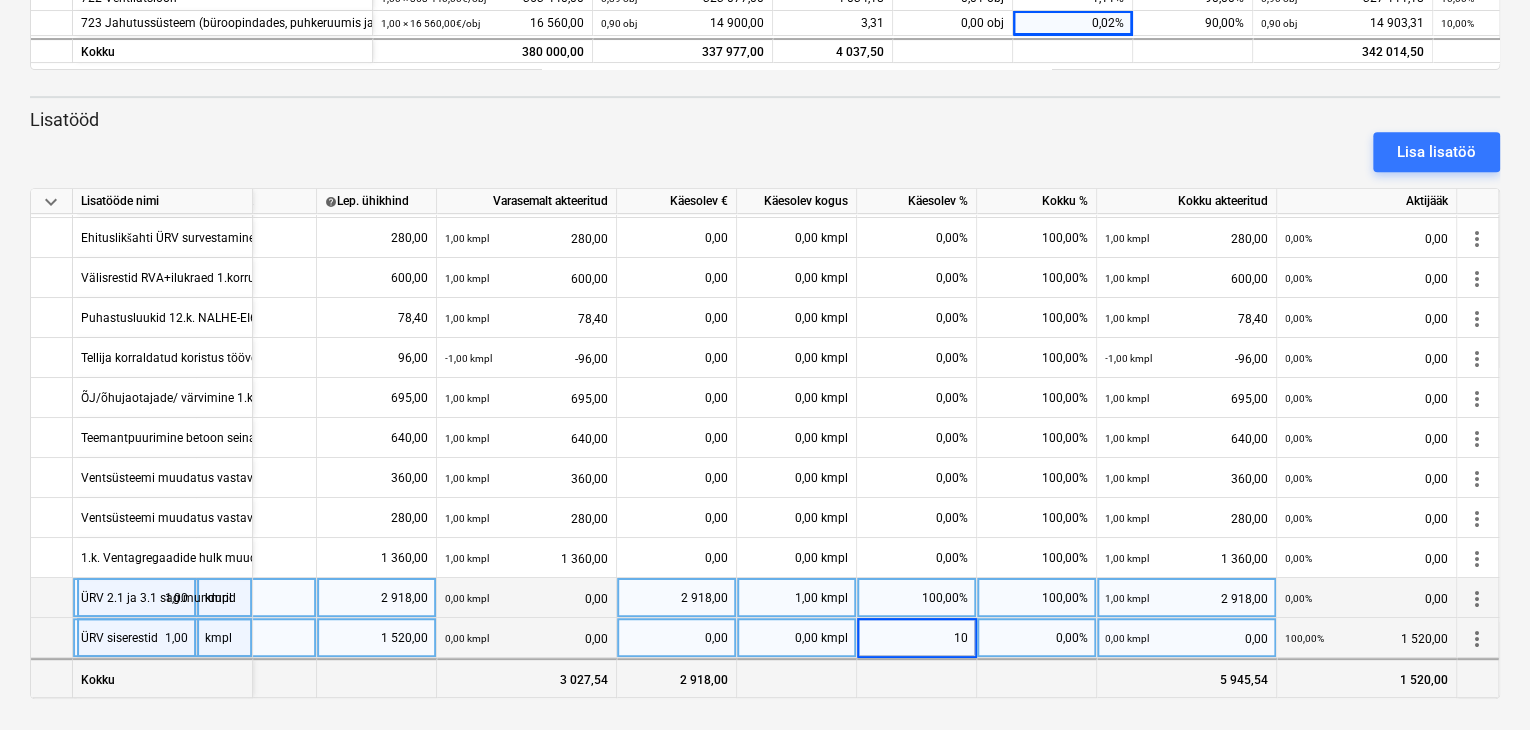 type on "100" 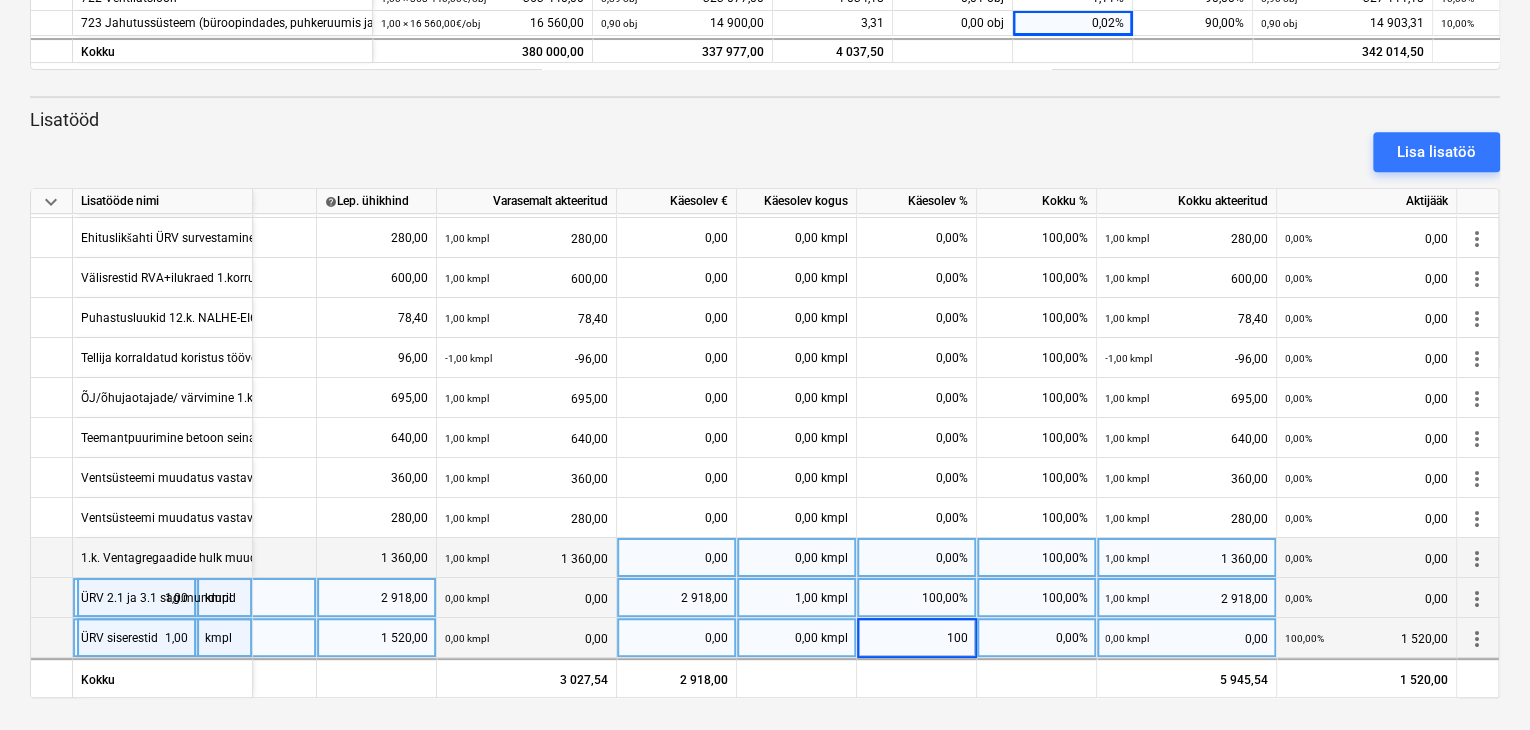 click on "0,00   kmpl" at bounding box center (797, 558) 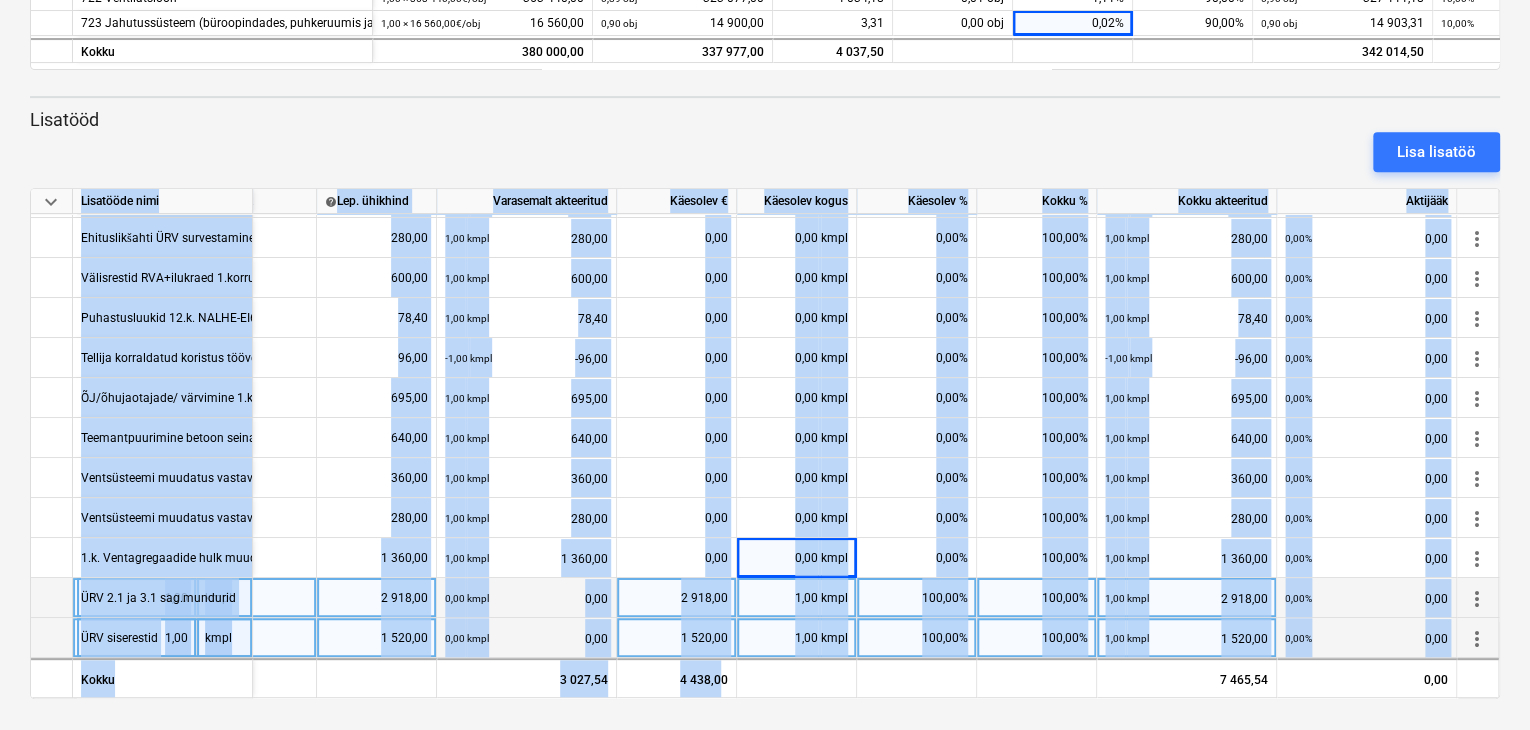 drag, startPoint x: 716, startPoint y: 687, endPoint x: 531, endPoint y: 702, distance: 185.60712 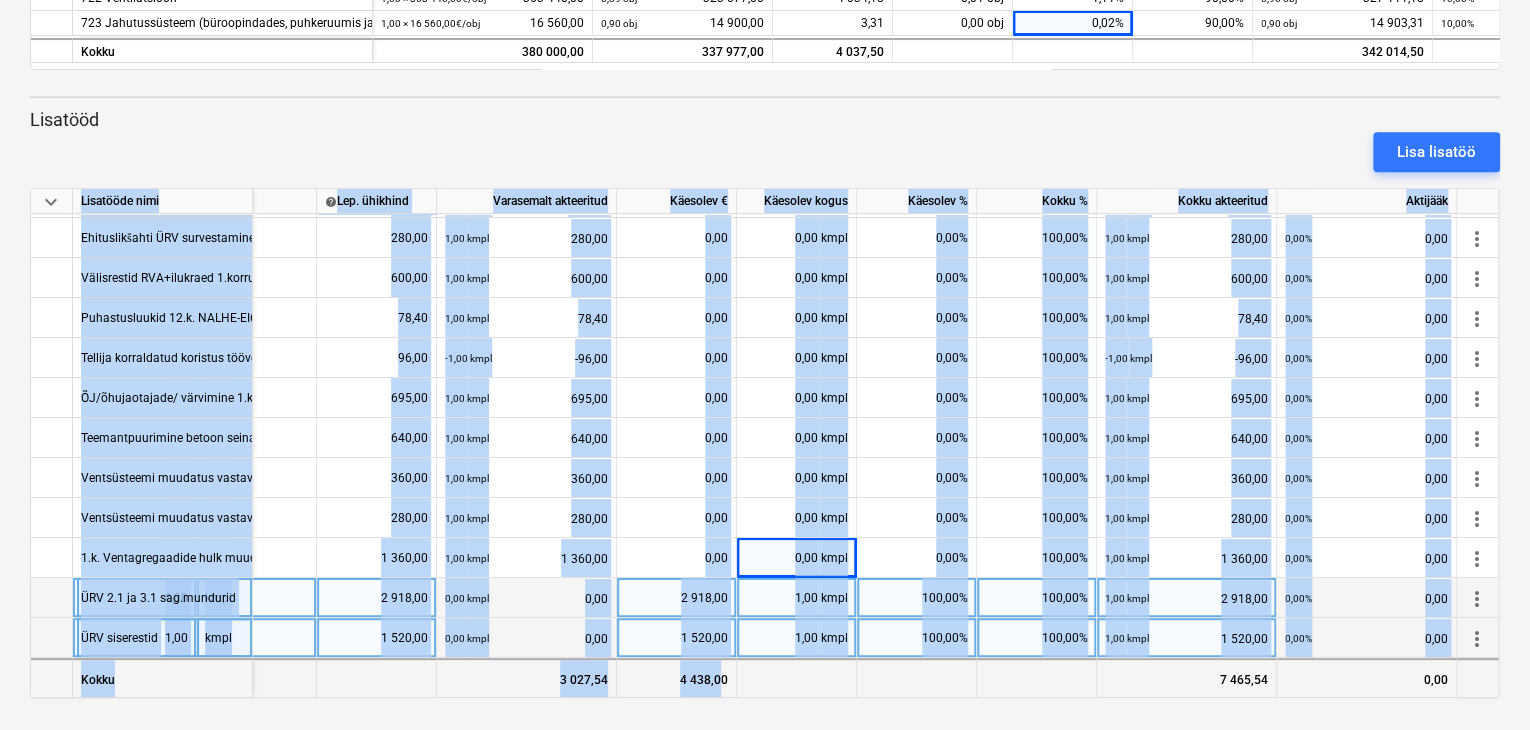 scroll, scrollTop: 82, scrollLeft: 160, axis: both 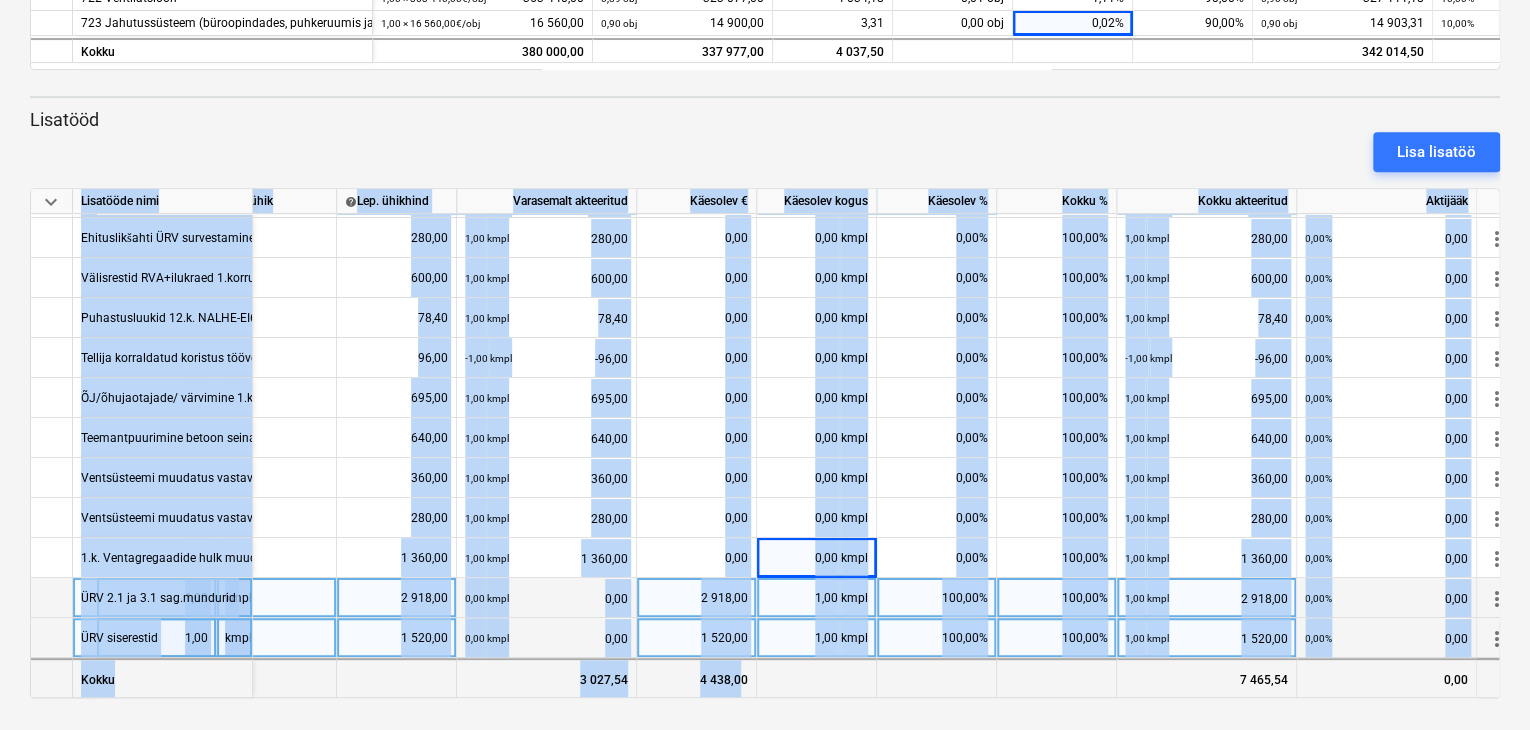 click at bounding box center [277, 678] 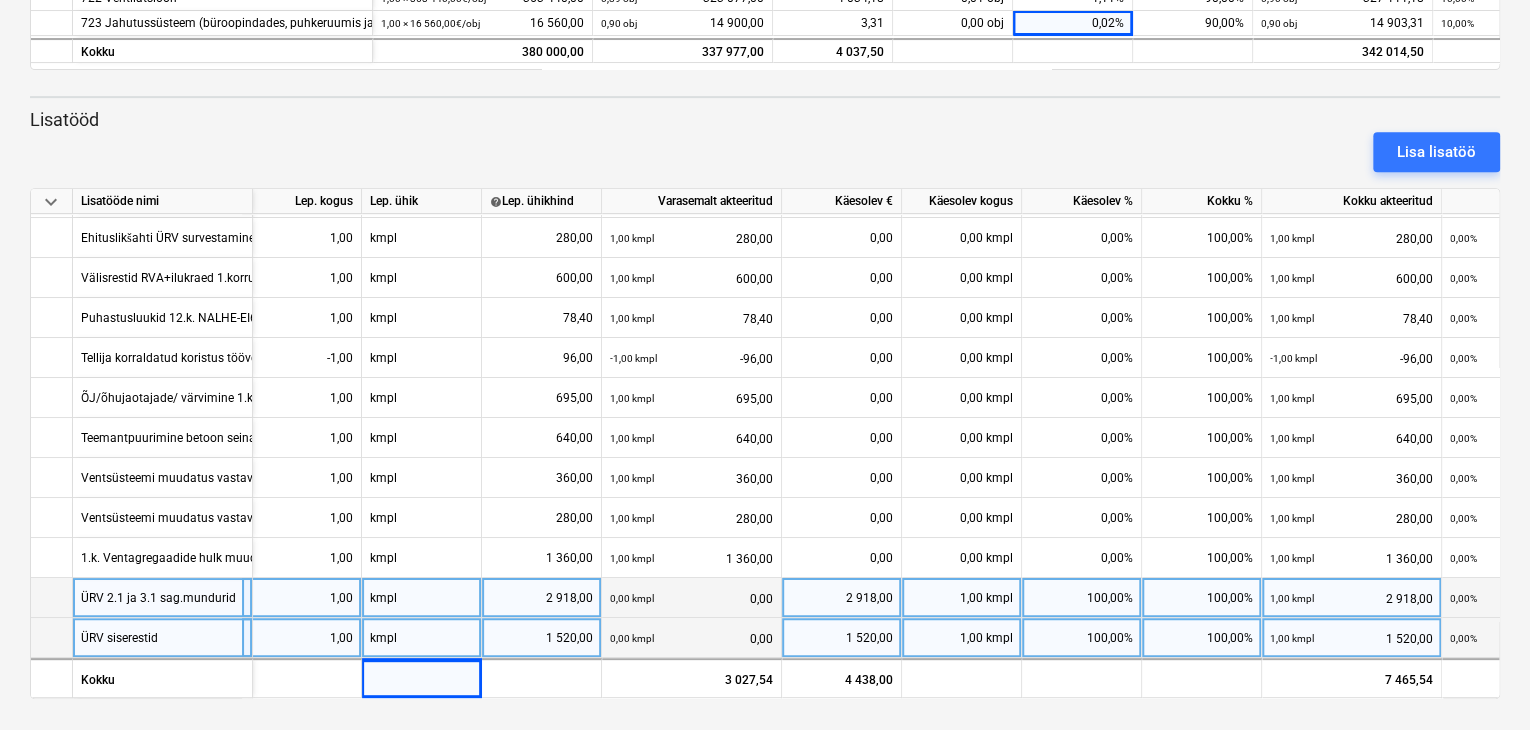 scroll, scrollTop: 82, scrollLeft: 0, axis: vertical 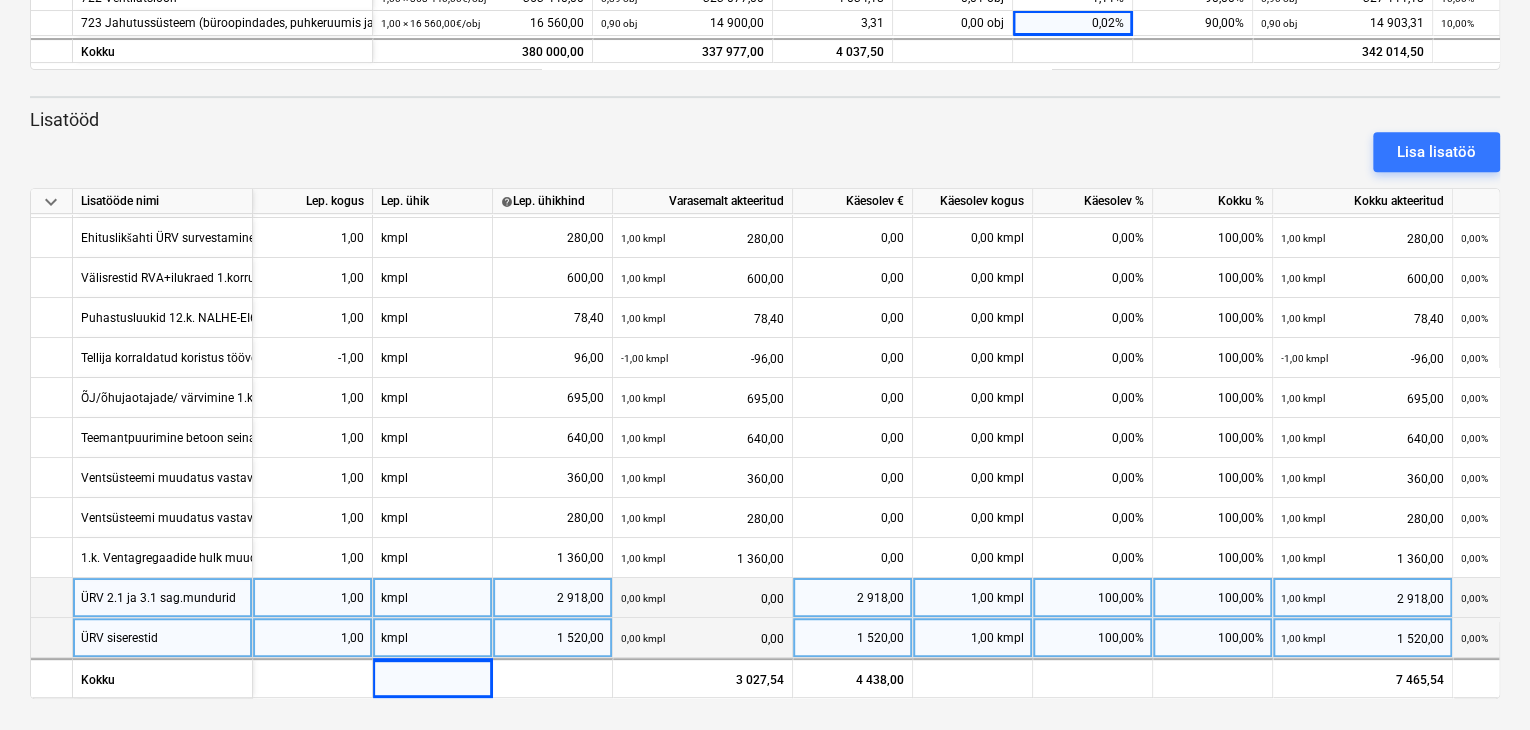 click on "ÜRV siserestid" at bounding box center (163, 638) 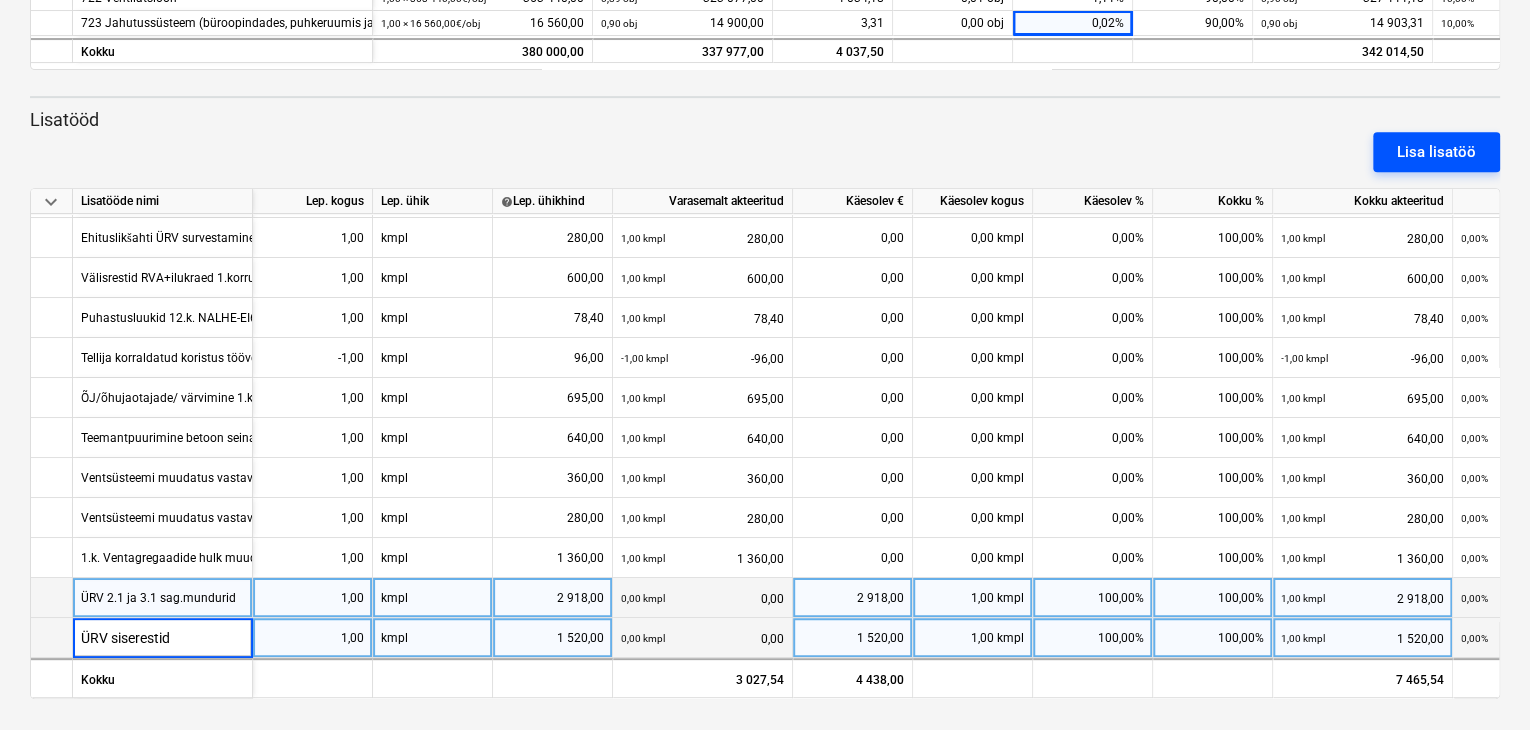 click on "Lisa lisatöö" at bounding box center [1436, 152] 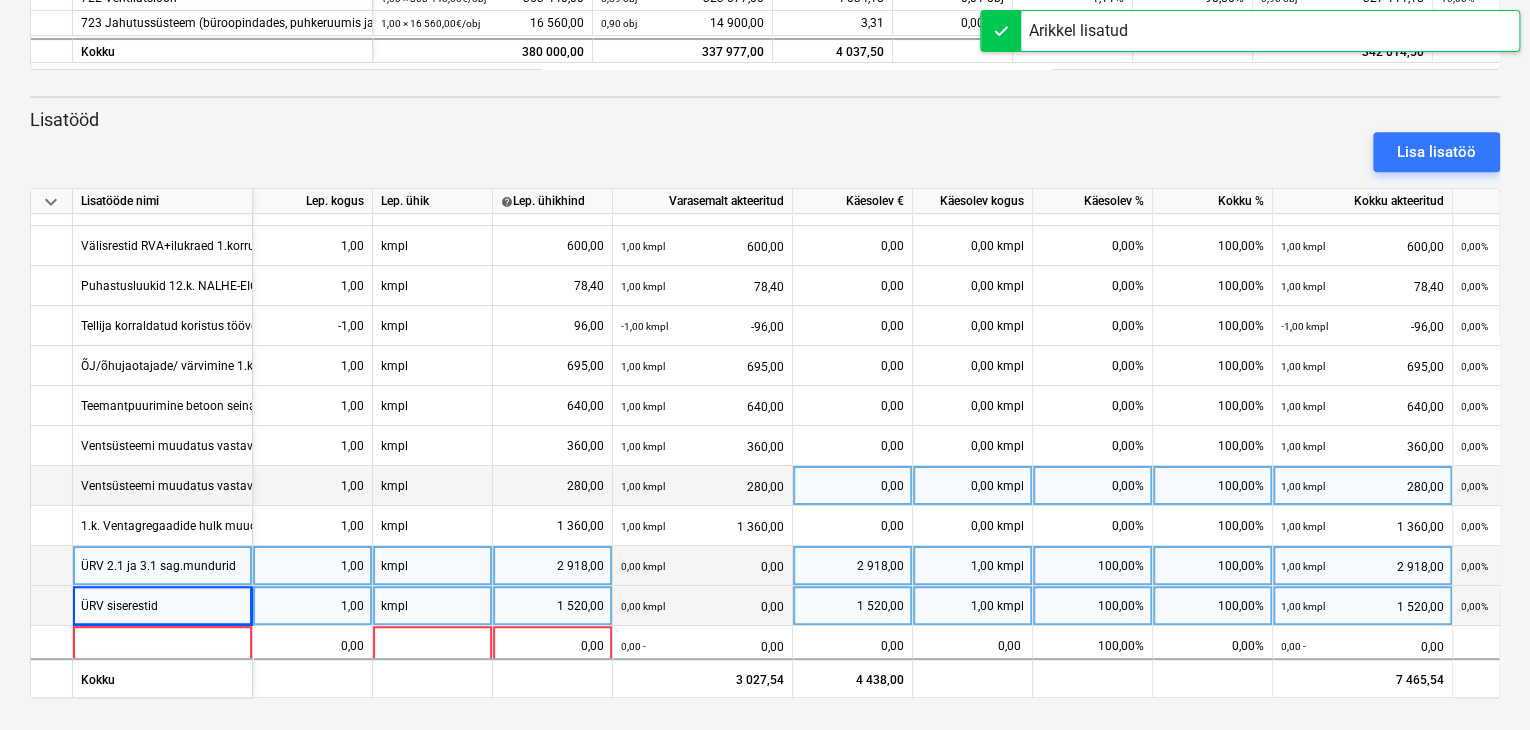 scroll, scrollTop: 122, scrollLeft: 0, axis: vertical 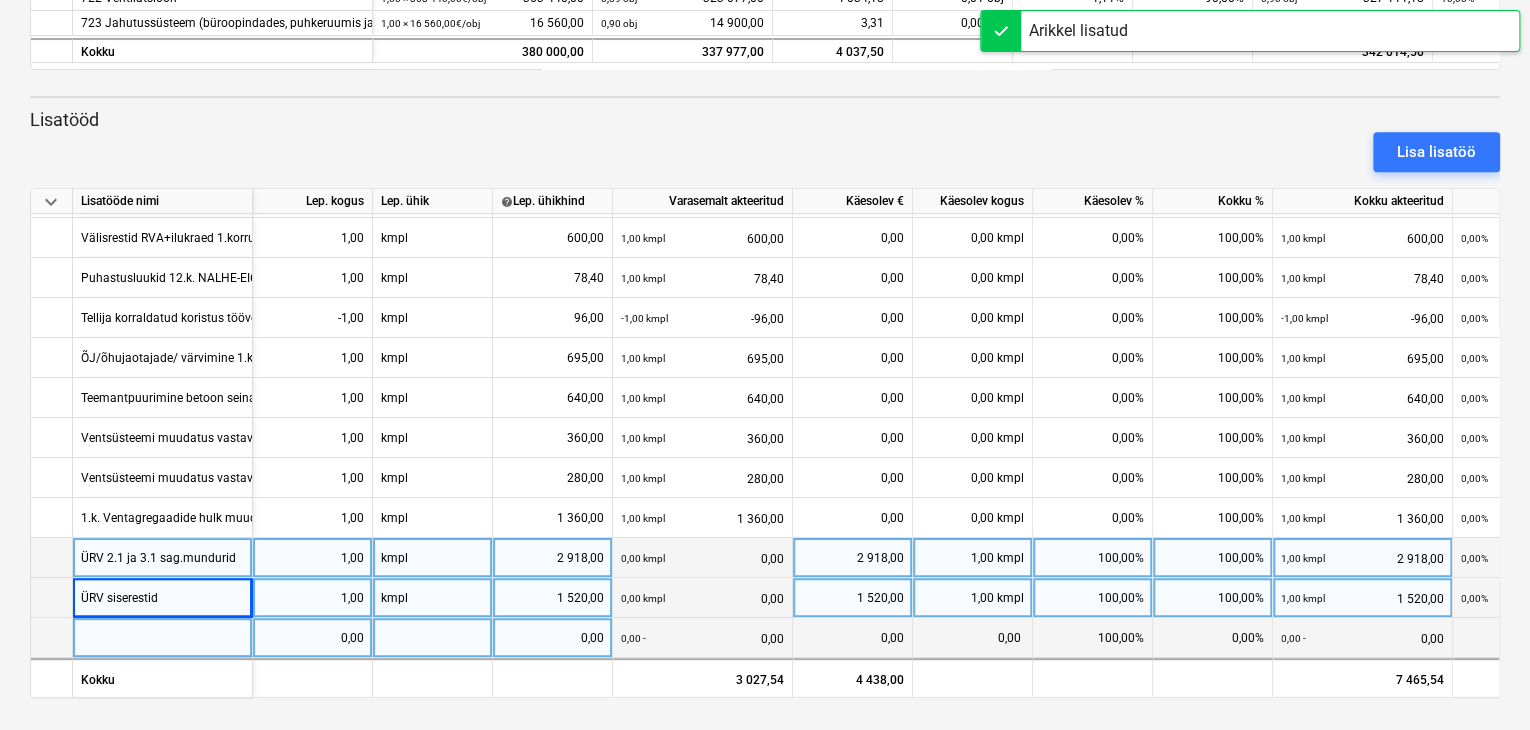 click at bounding box center [163, 638] 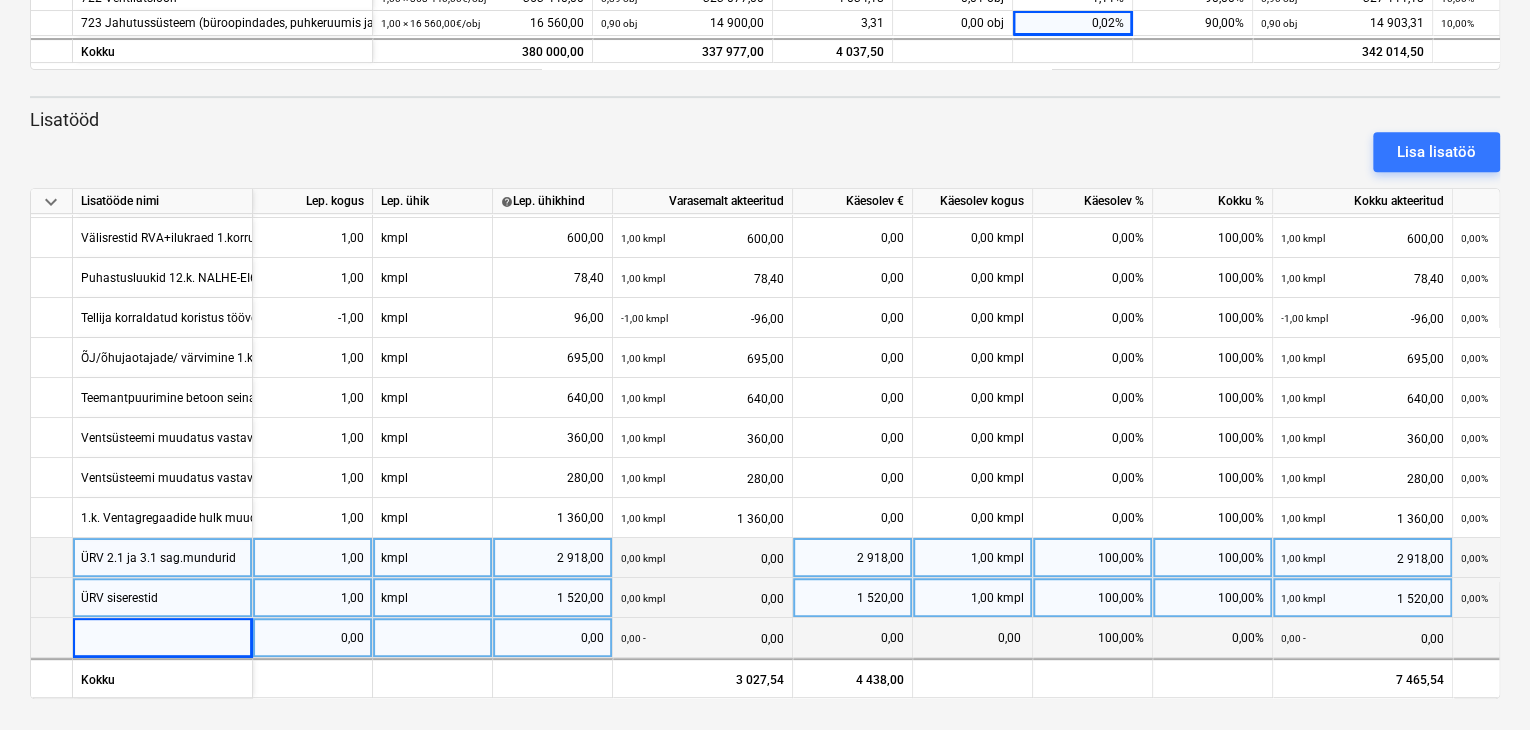 click at bounding box center (163, 638) 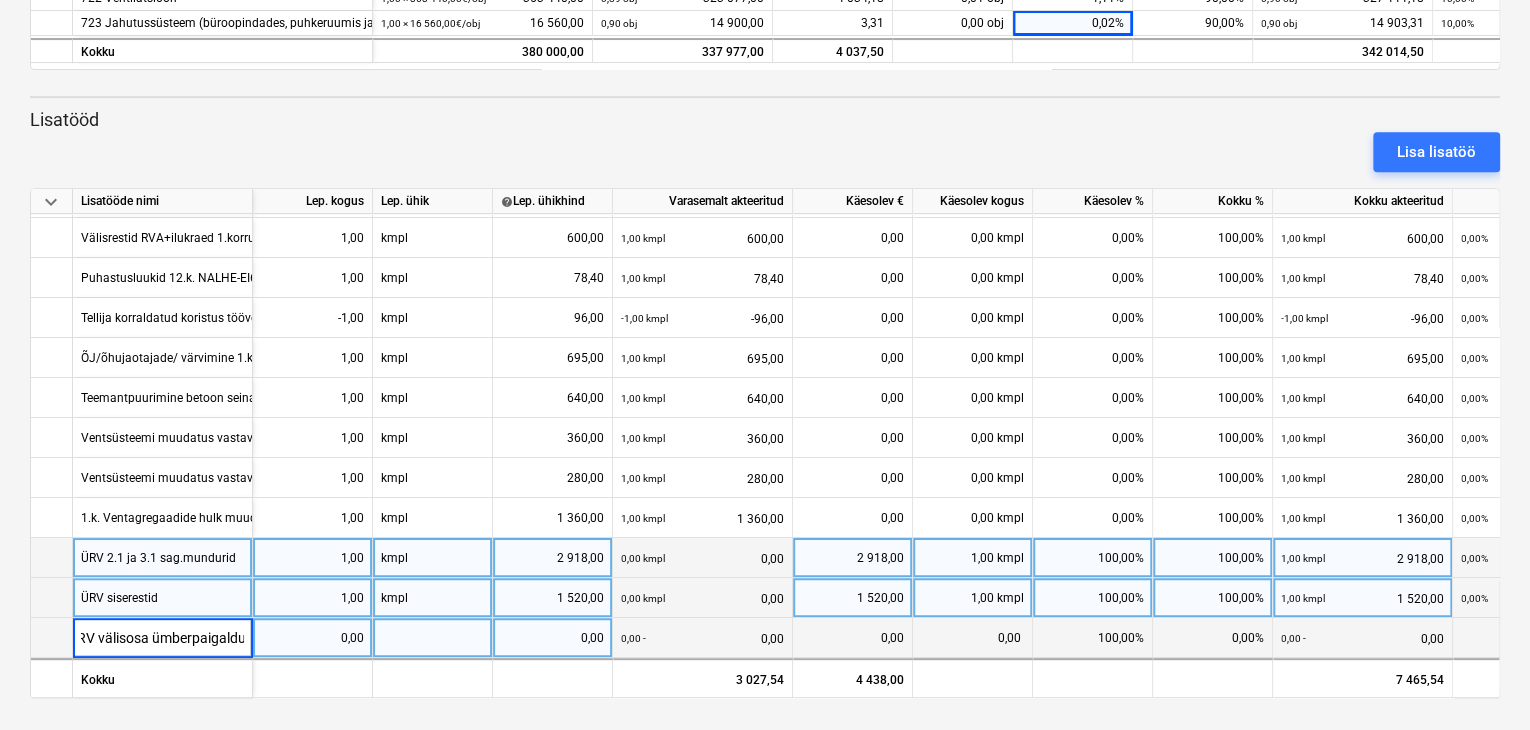 type on "VRV välisosa ümberpaigaldus" 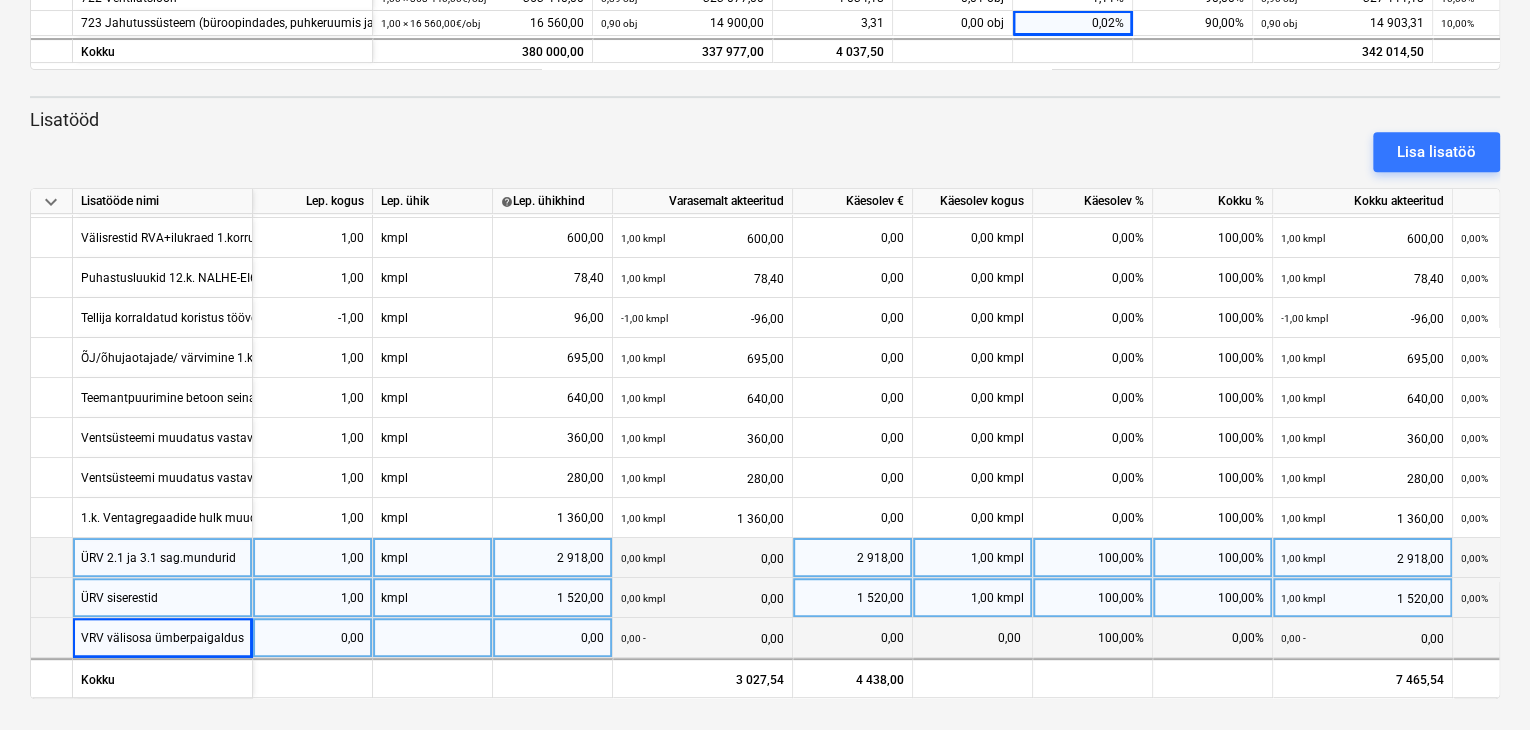 click on "0,00" at bounding box center [312, 638] 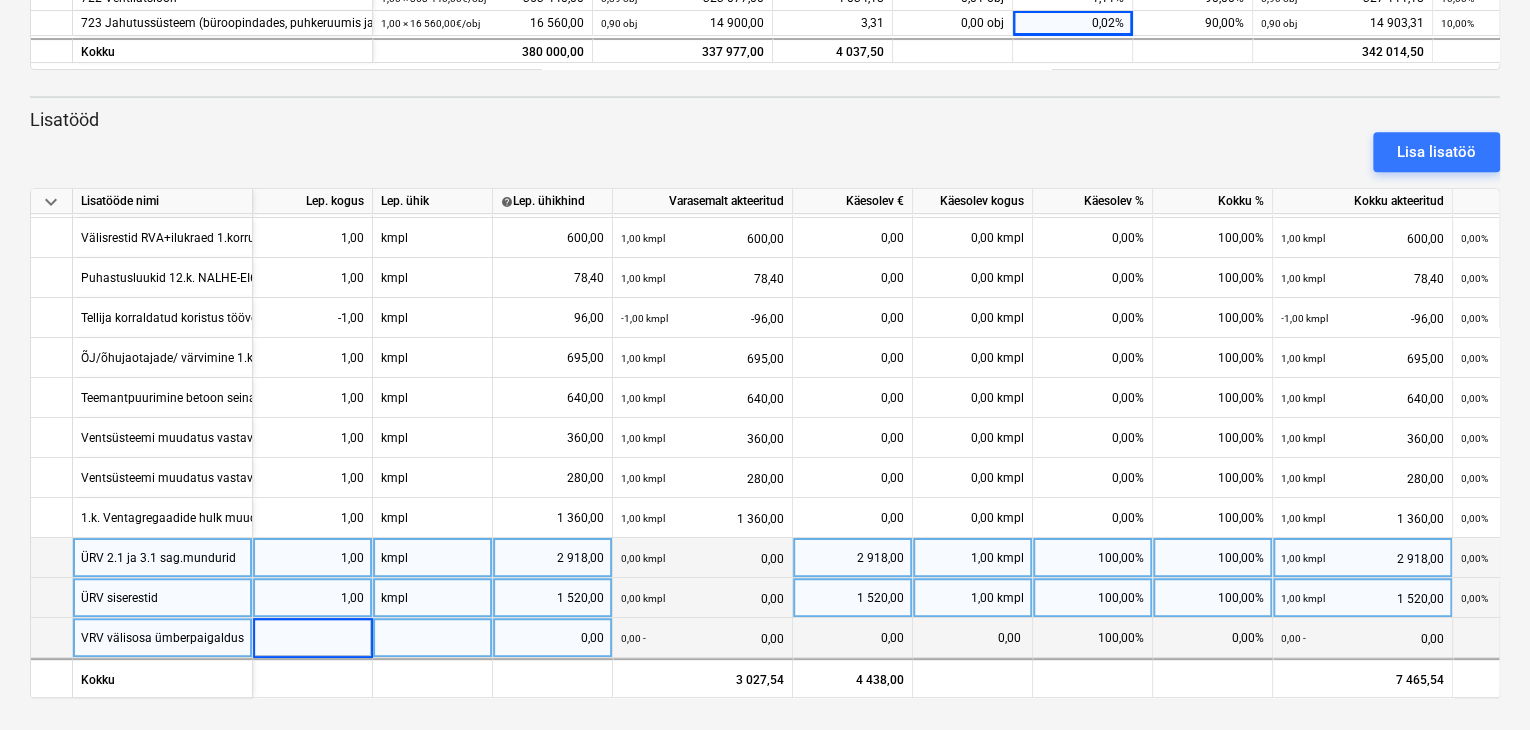 type on "1" 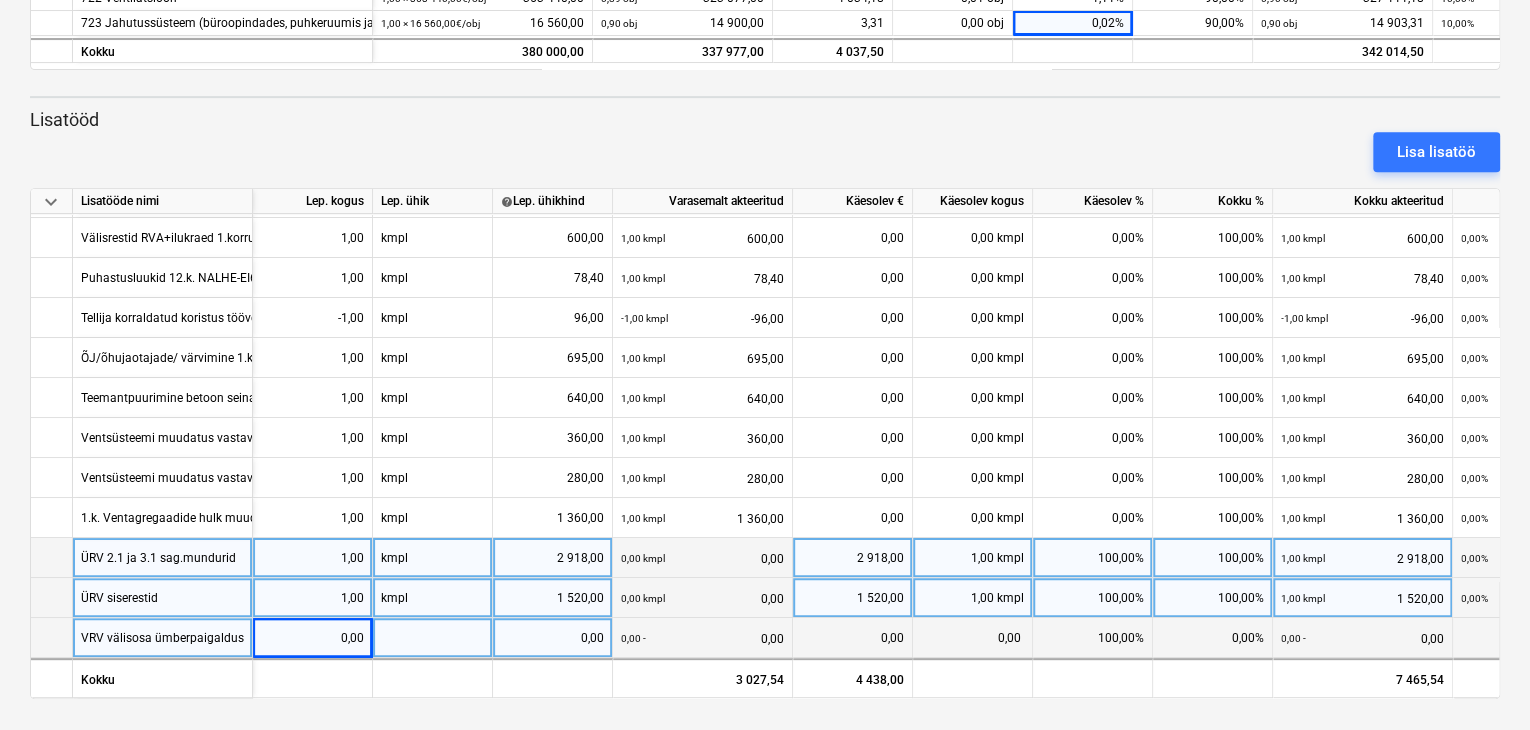 click at bounding box center (433, 638) 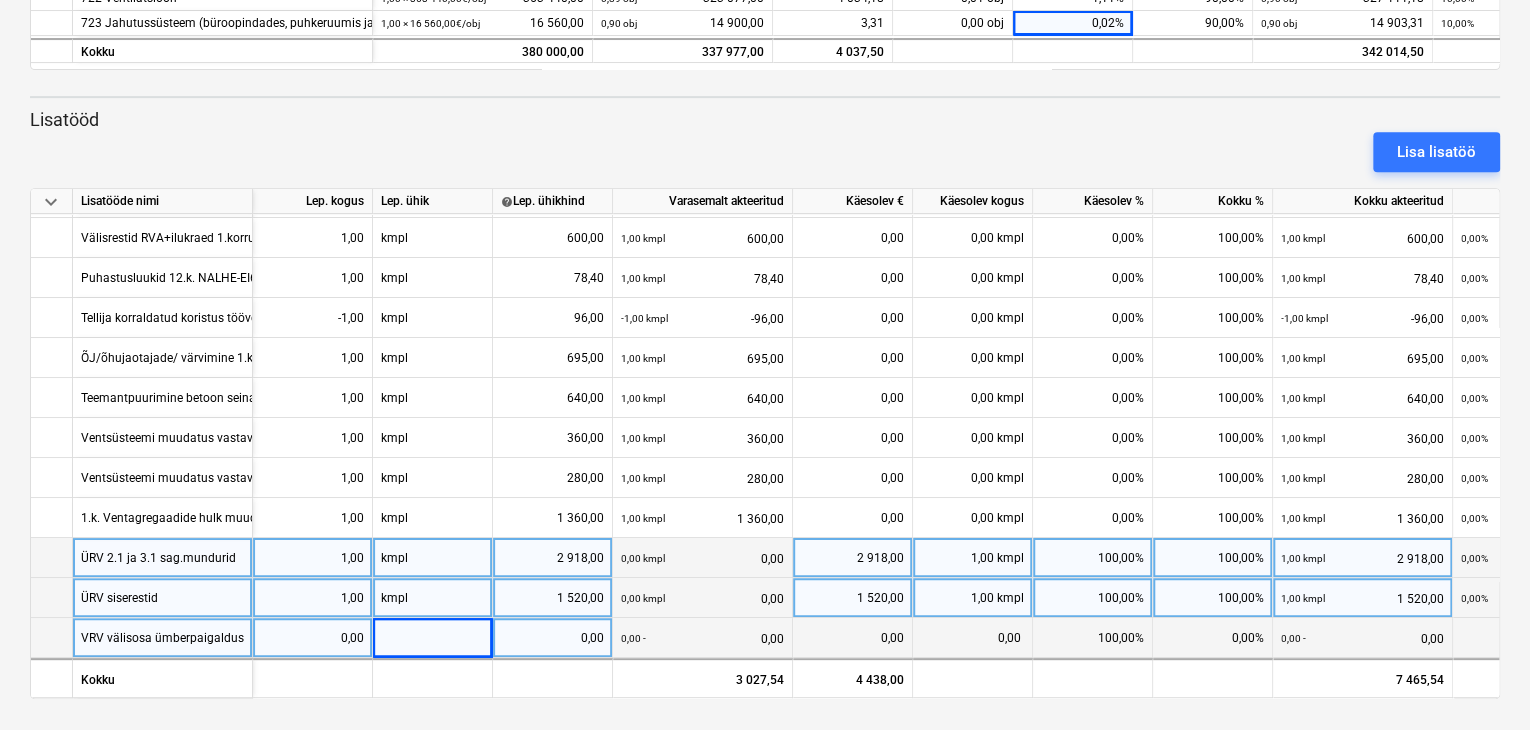 click on "0,00" at bounding box center [312, 638] 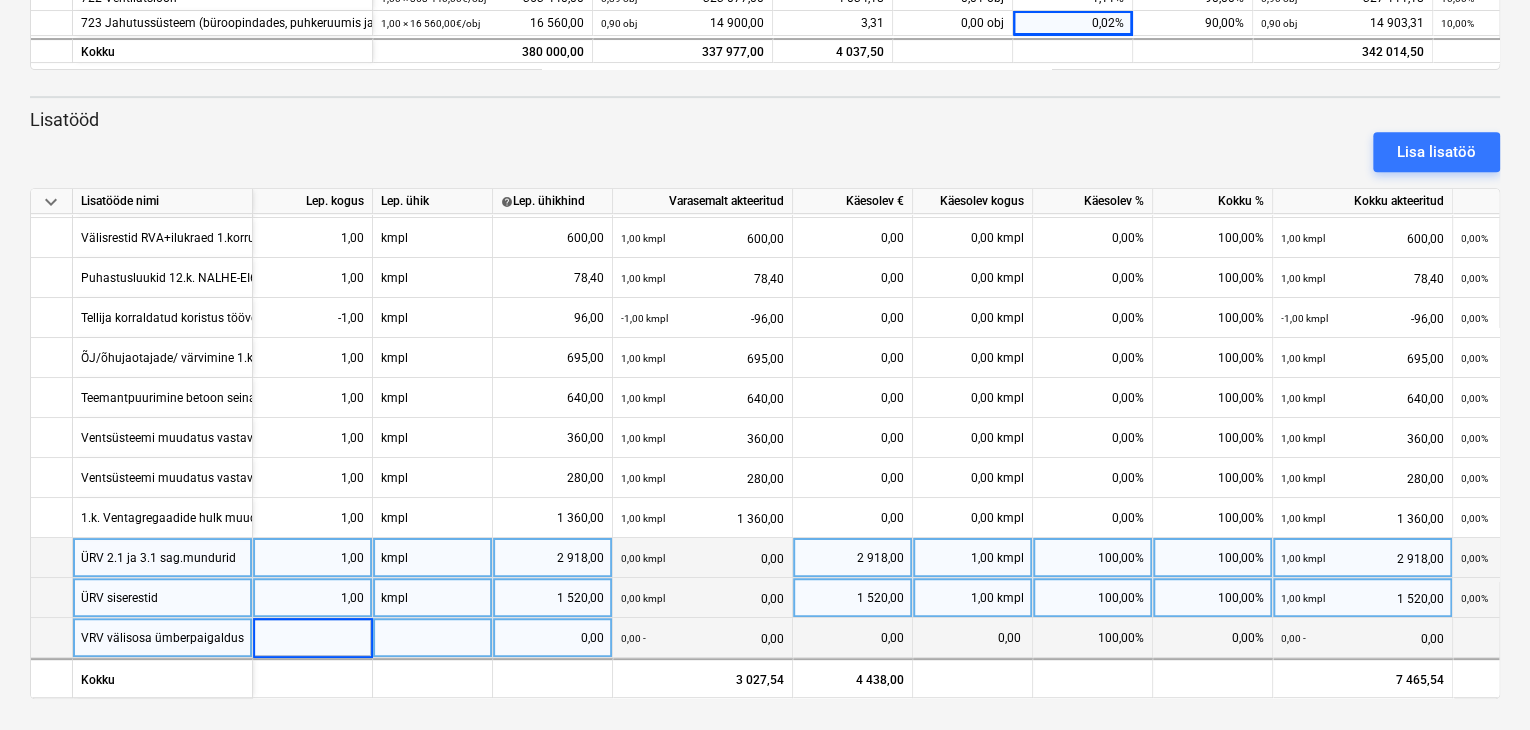 type on "1" 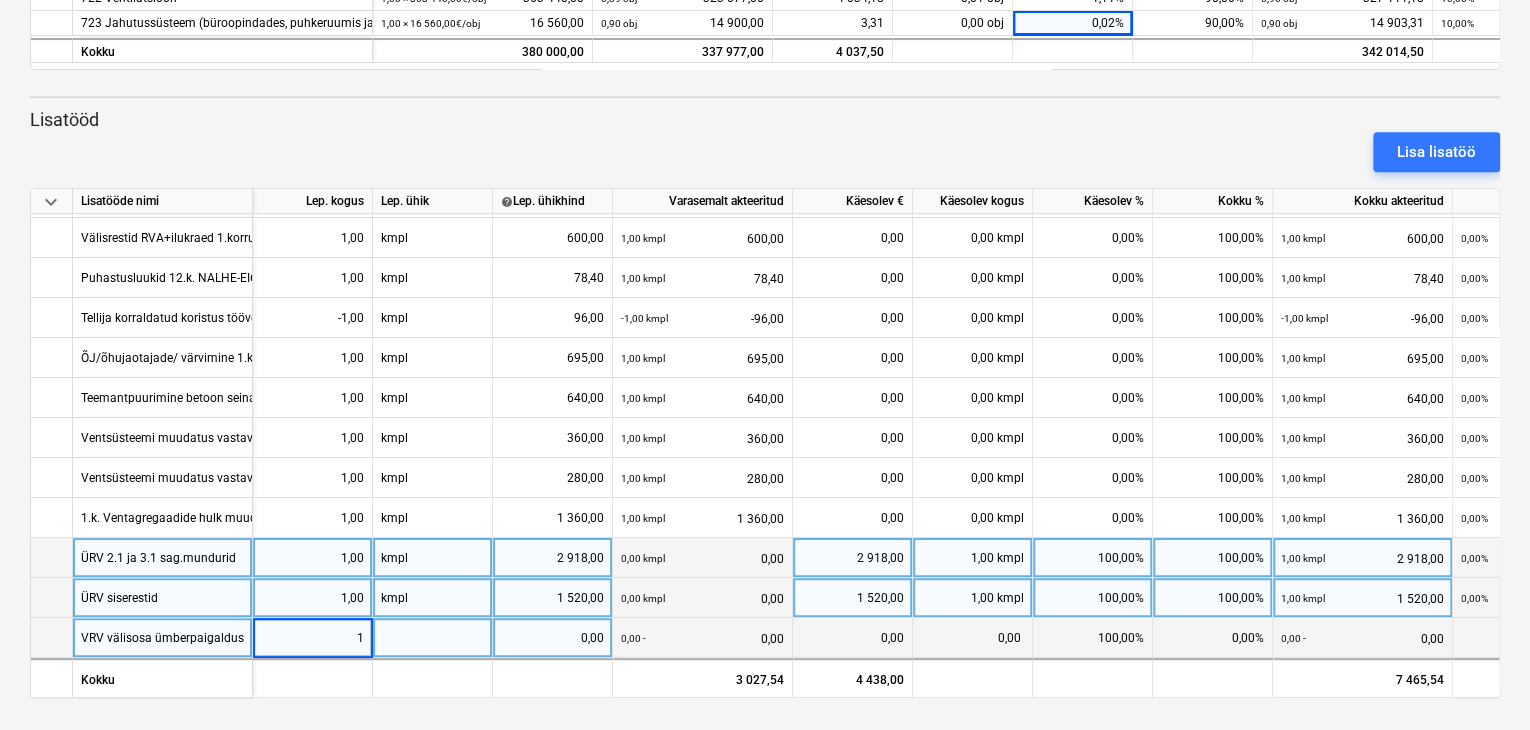 click at bounding box center [433, 638] 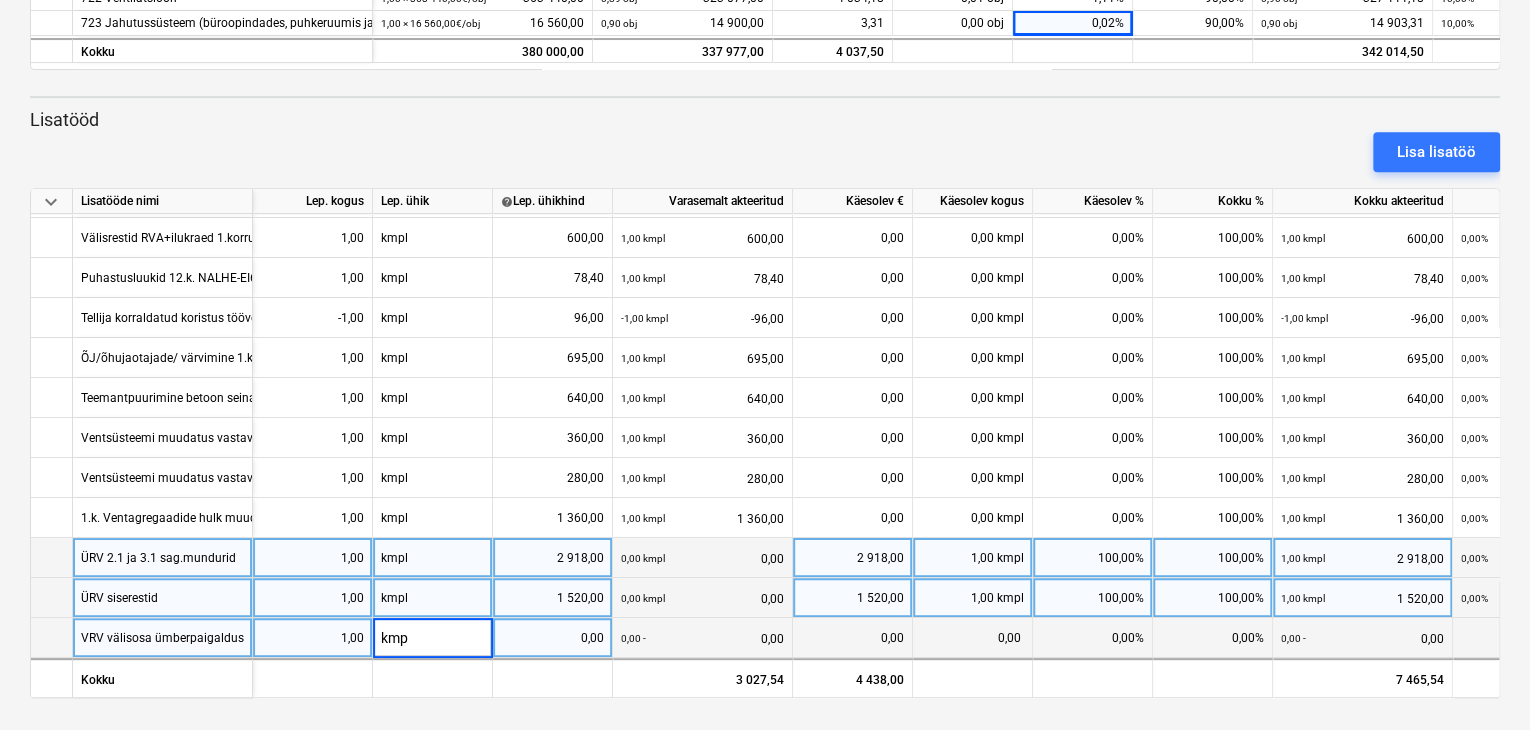 type on "kmpl" 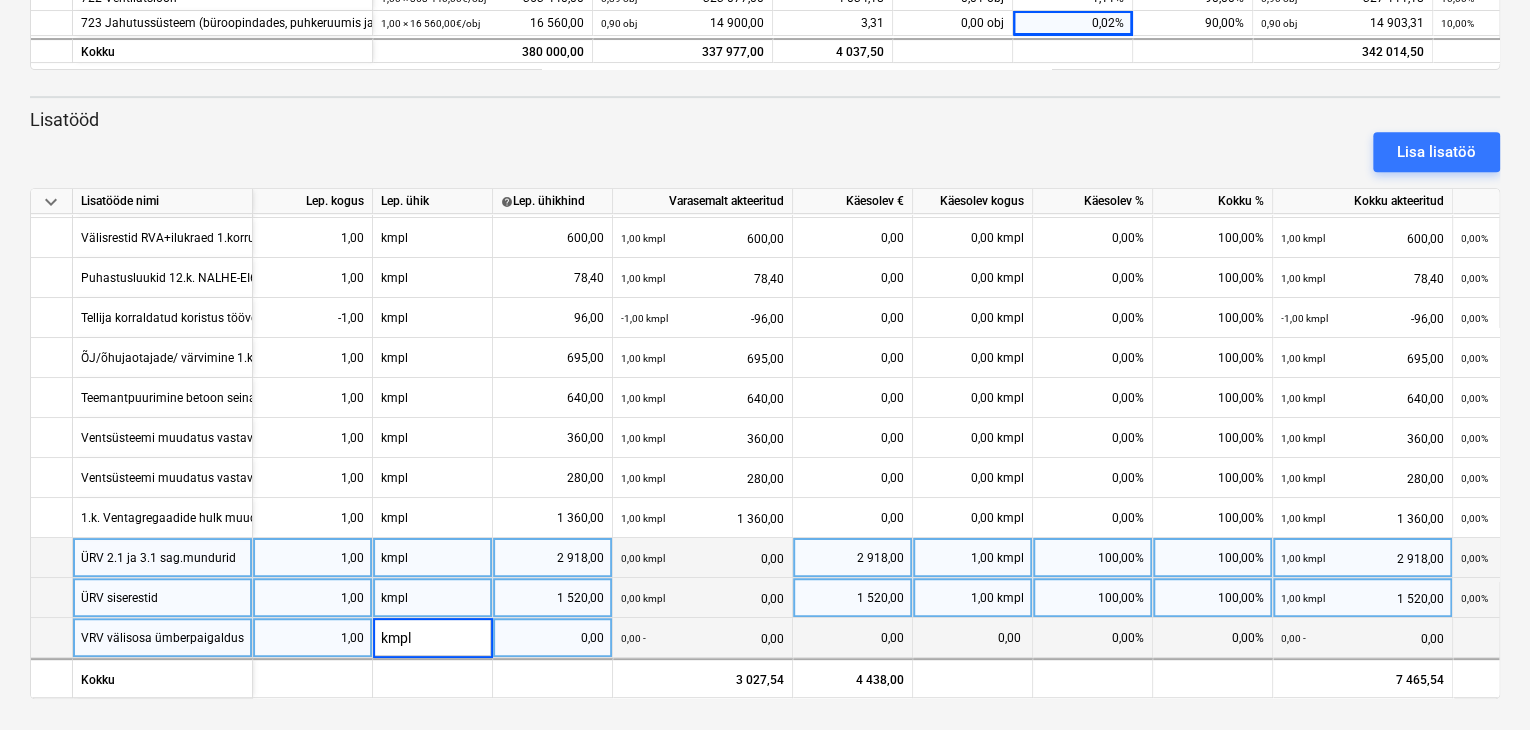 click on "0,00" at bounding box center (552, 638) 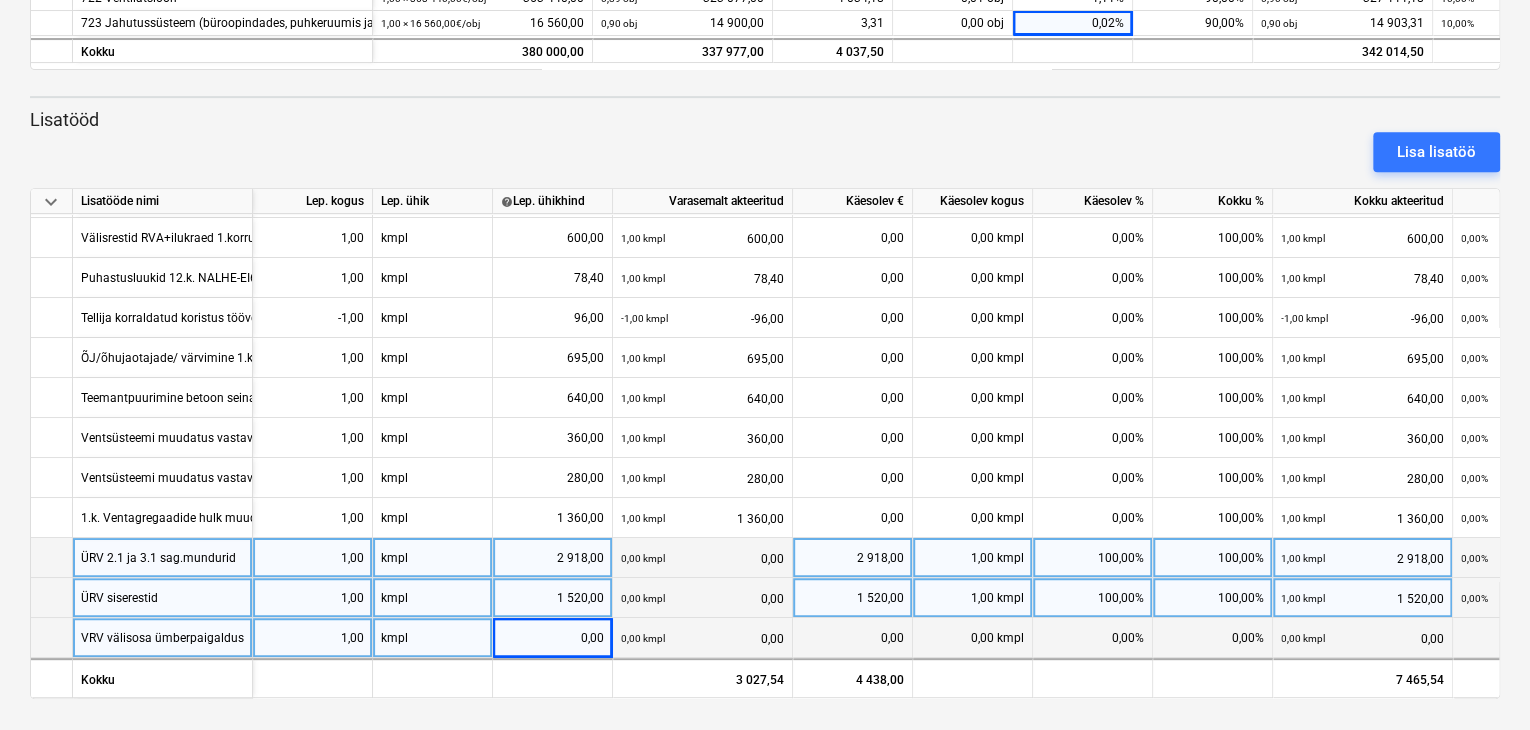 click on "0,00" at bounding box center [552, 638] 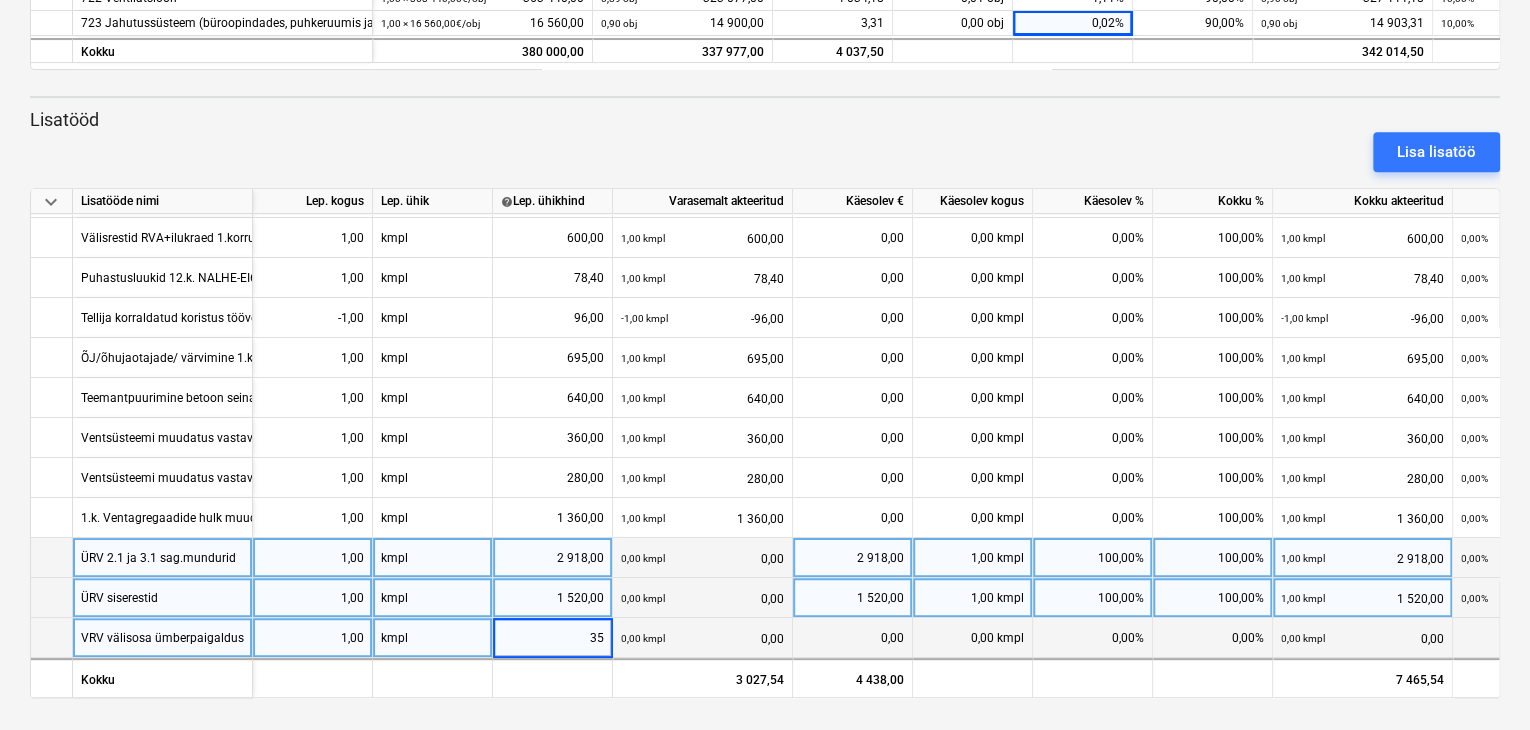type on "350" 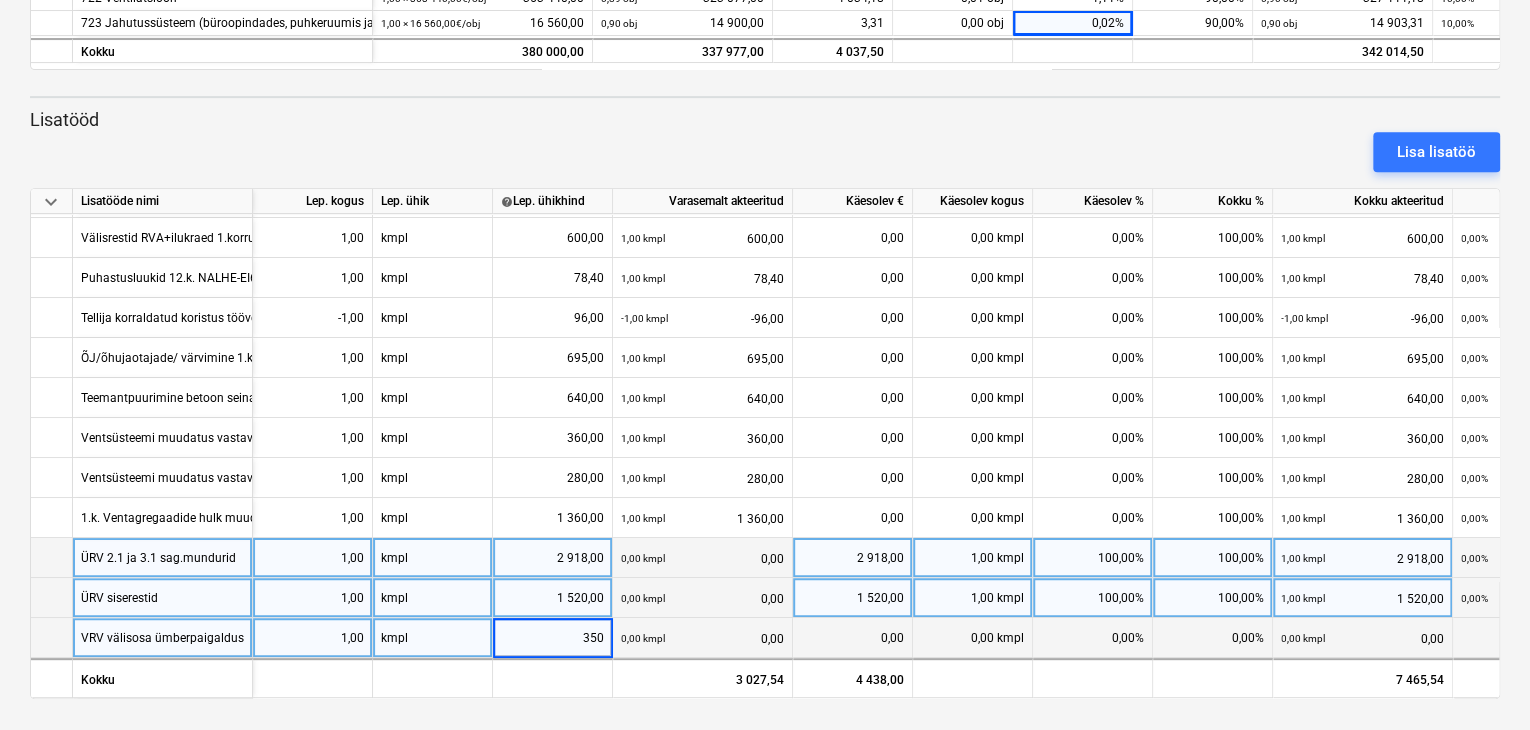 click on "1 520,00" at bounding box center [552, 598] 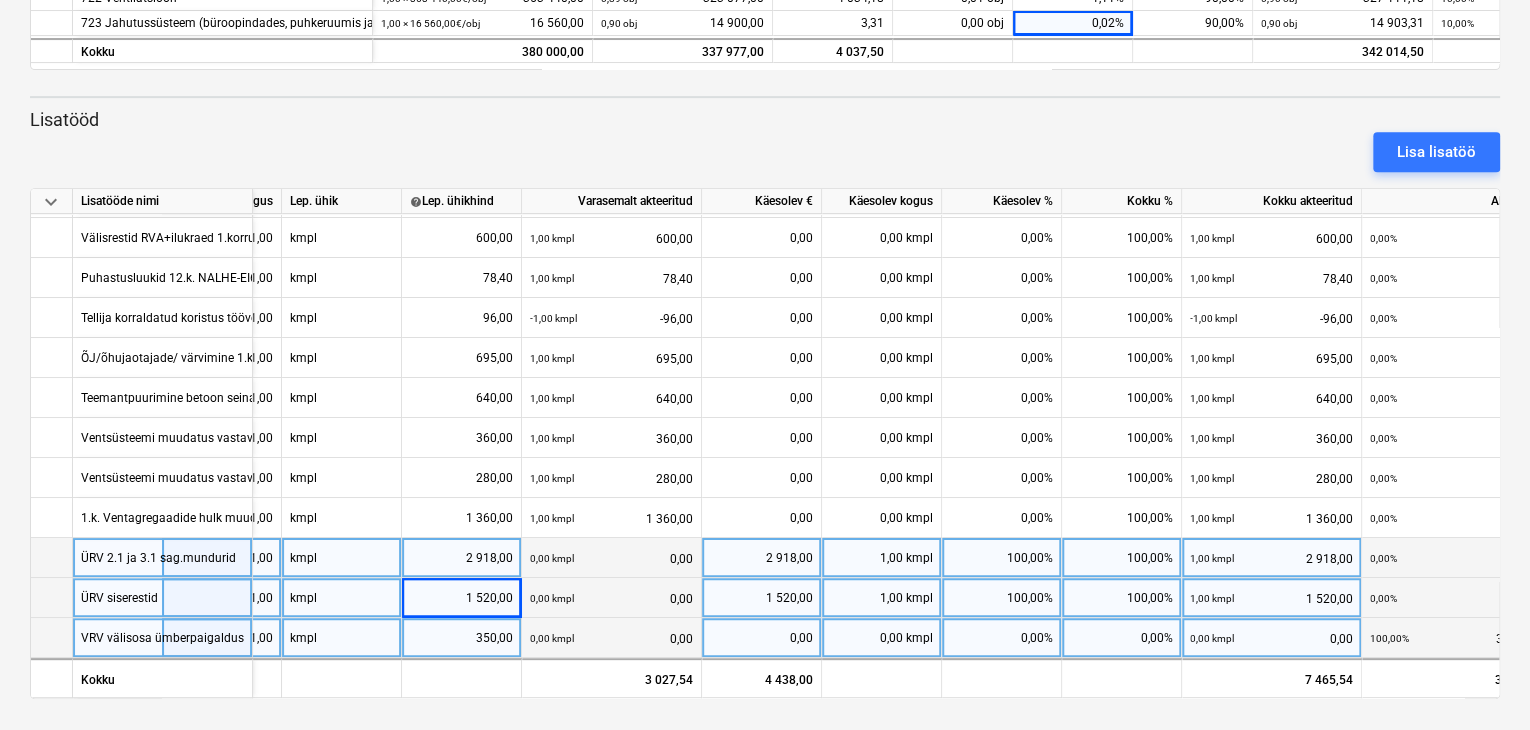 scroll, scrollTop: 122, scrollLeft: 110, axis: both 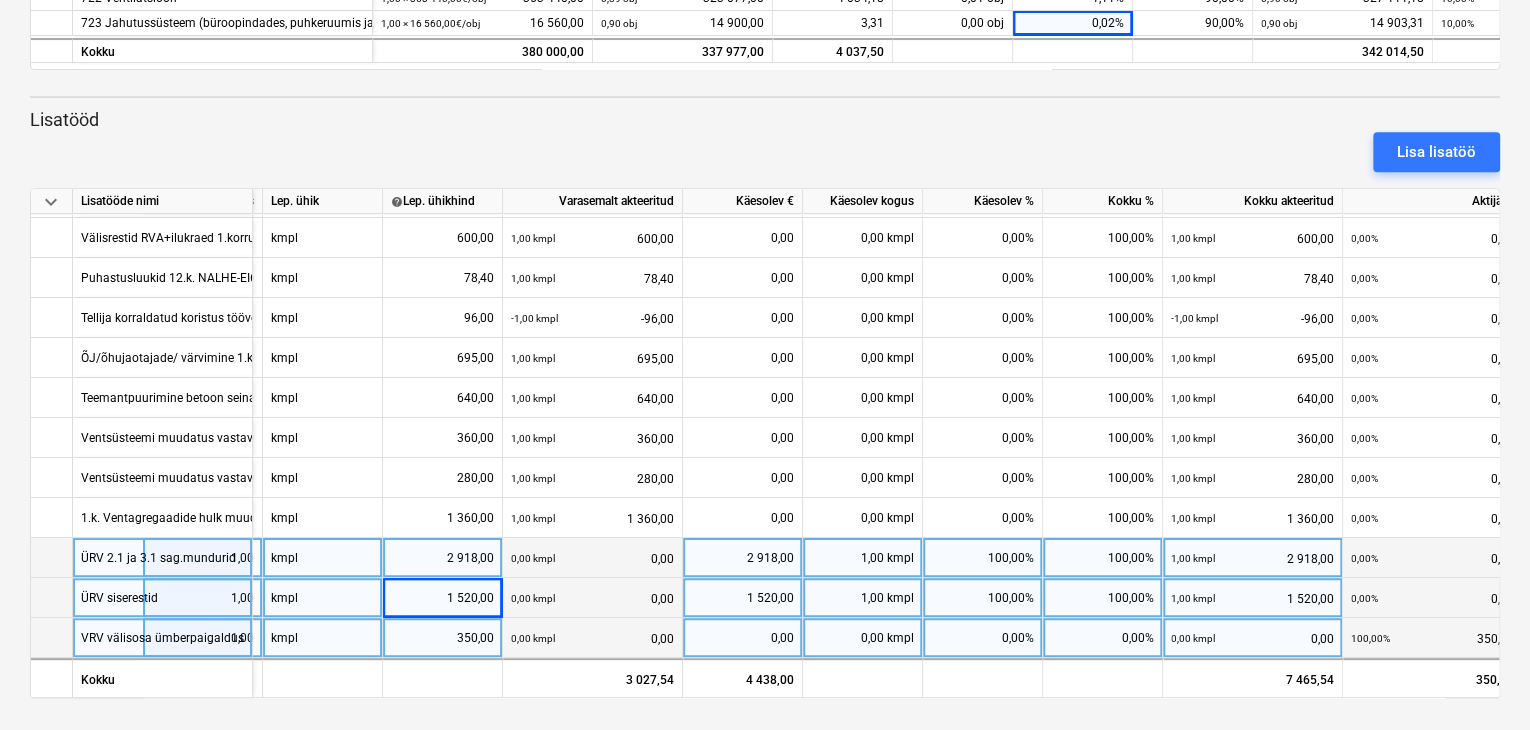 click on "0,00%" at bounding box center (983, 638) 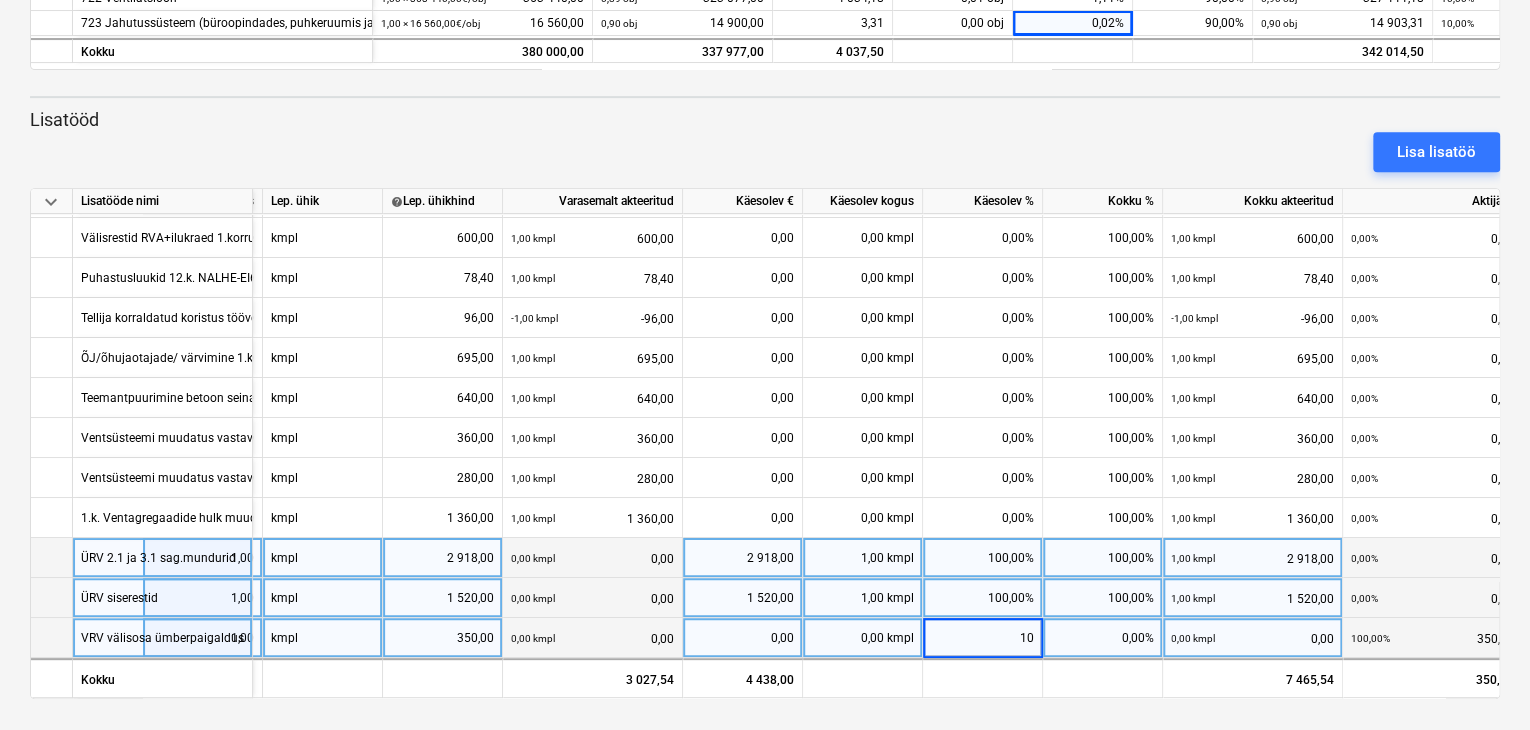 type on "100" 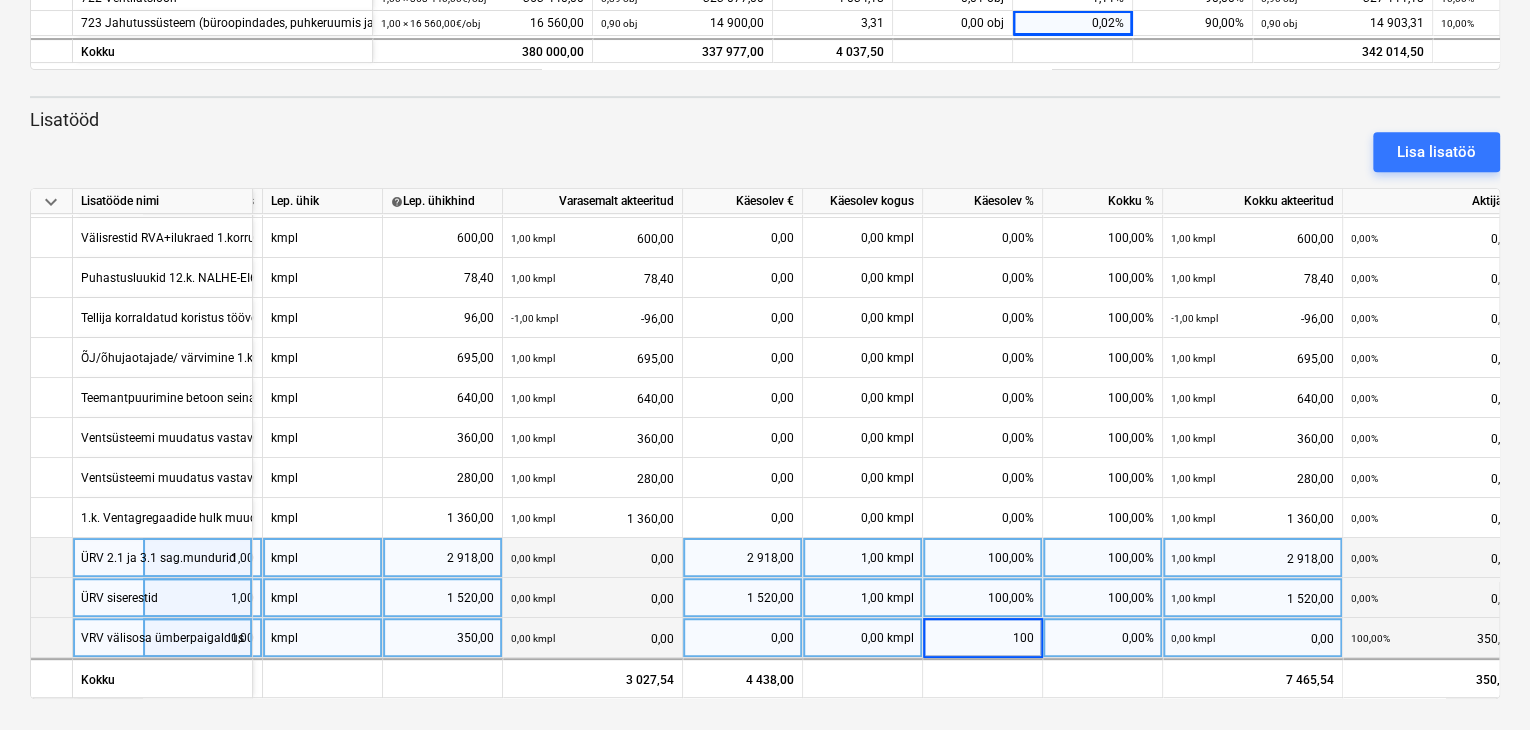 click on "100,00%" at bounding box center [983, 558] 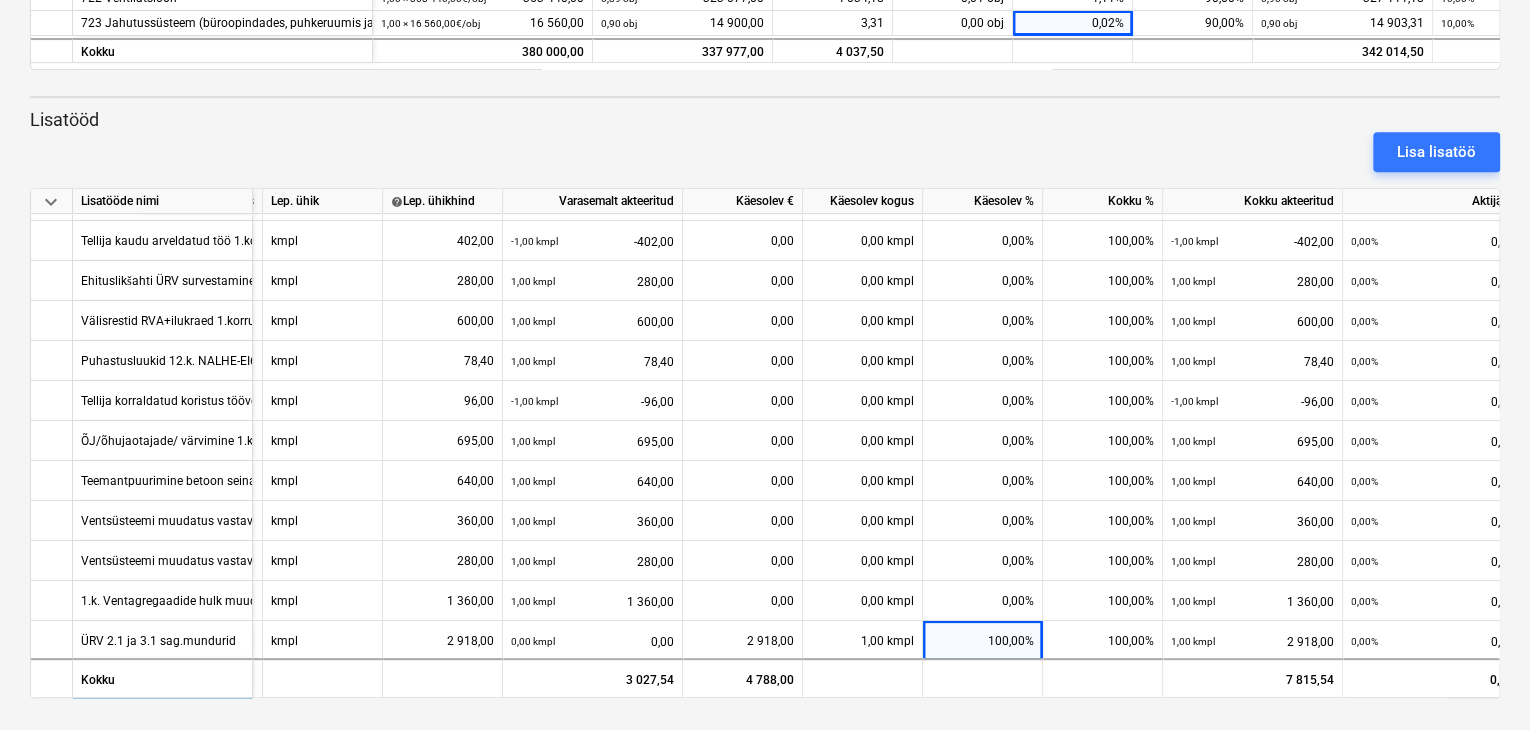 scroll, scrollTop: 0, scrollLeft: 110, axis: horizontal 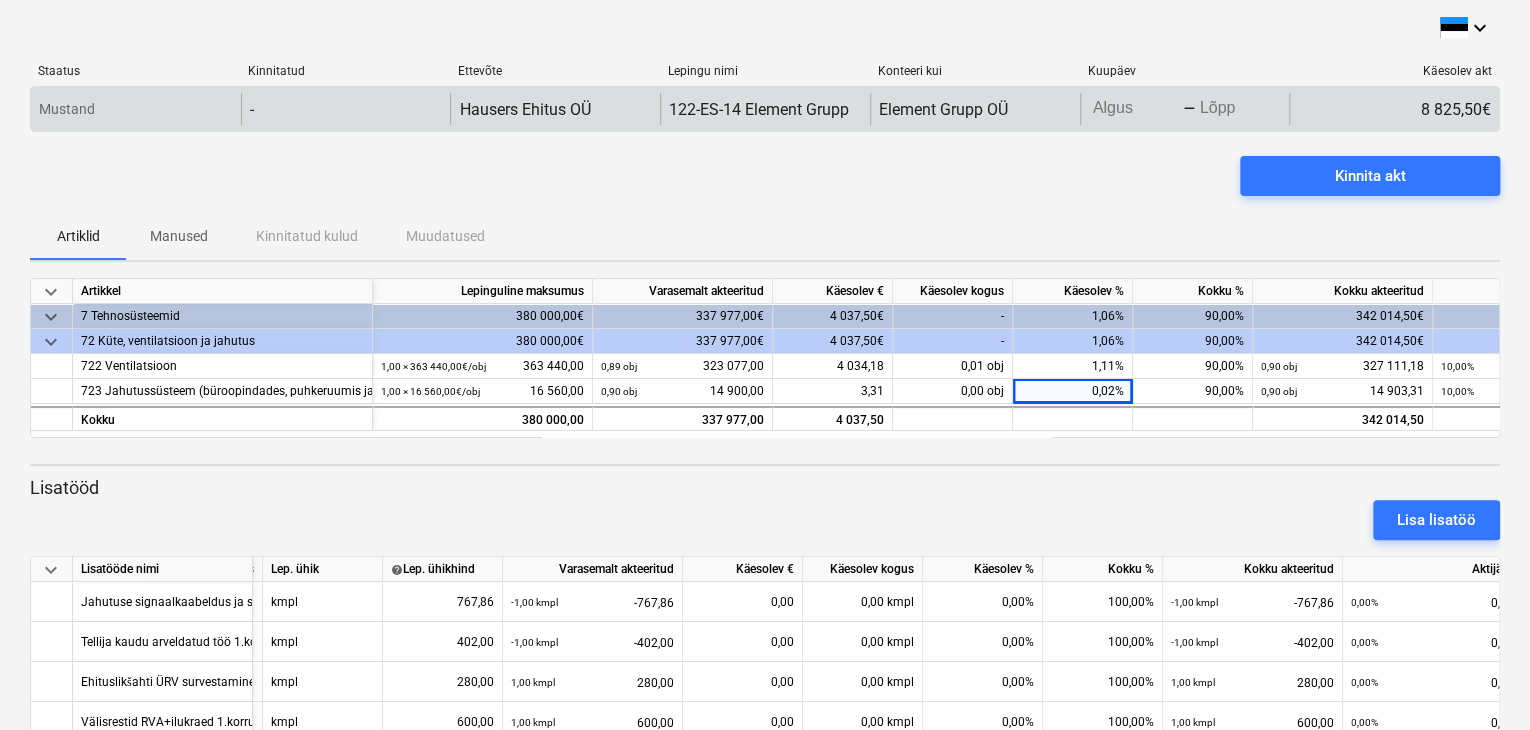 click on "keyboard_arrow_down Staatus Kinnitatud Ettevõte Lepingu nimi Konteeri kui Kuupäev Käesolev akt Mustand - Hausers Ehitus OÜ 122-ES-14 Element Grupp Element Grupp OÜ Press the down arrow key to interact with the calendar and
select a date. Press the question mark key to get the keyboard shortcuts for changing dates. - Press the down arrow key to interact with the calendar and
select a date. Press the question mark key to get the keyboard shortcuts for changing dates. [PRICE] Please wait Kinnita akt Artiklid Manused Kinnitatud kulud Muudatused keyboard_arrow_down Artikkel Lepinguline maksumus Varasemalt akteeritud Käesolev € Käesolev kogus Käesolev % Kokku % Kokku akteeritud Aktijääk keyboard_arrow_down 7 Tehnosüsteemid  [PRICE] [PRICE] [PRICE] - [PERCENTAGE] [PERCENTAGE] [PRICE] [PRICE] keyboard_arrow_down 72 Küte, ventilatsioon ja jahutus  [PRICE] [PRICE] [PRICE] - [PERCENTAGE] [PERCENTAGE] [PRICE] [PRICE] 722 Ventilatsioon  1,00   ×   [PRICE] /" at bounding box center [765, 365] 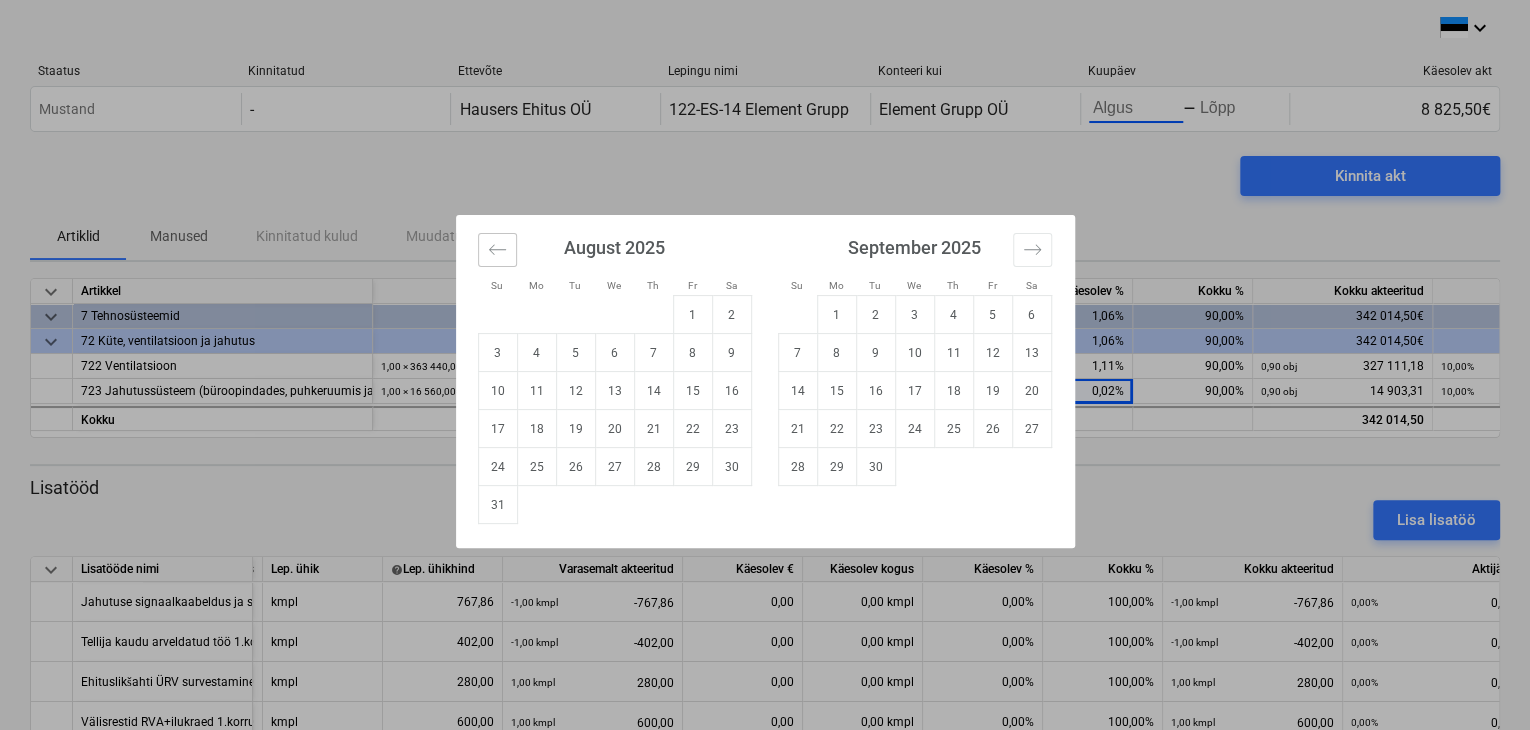 click 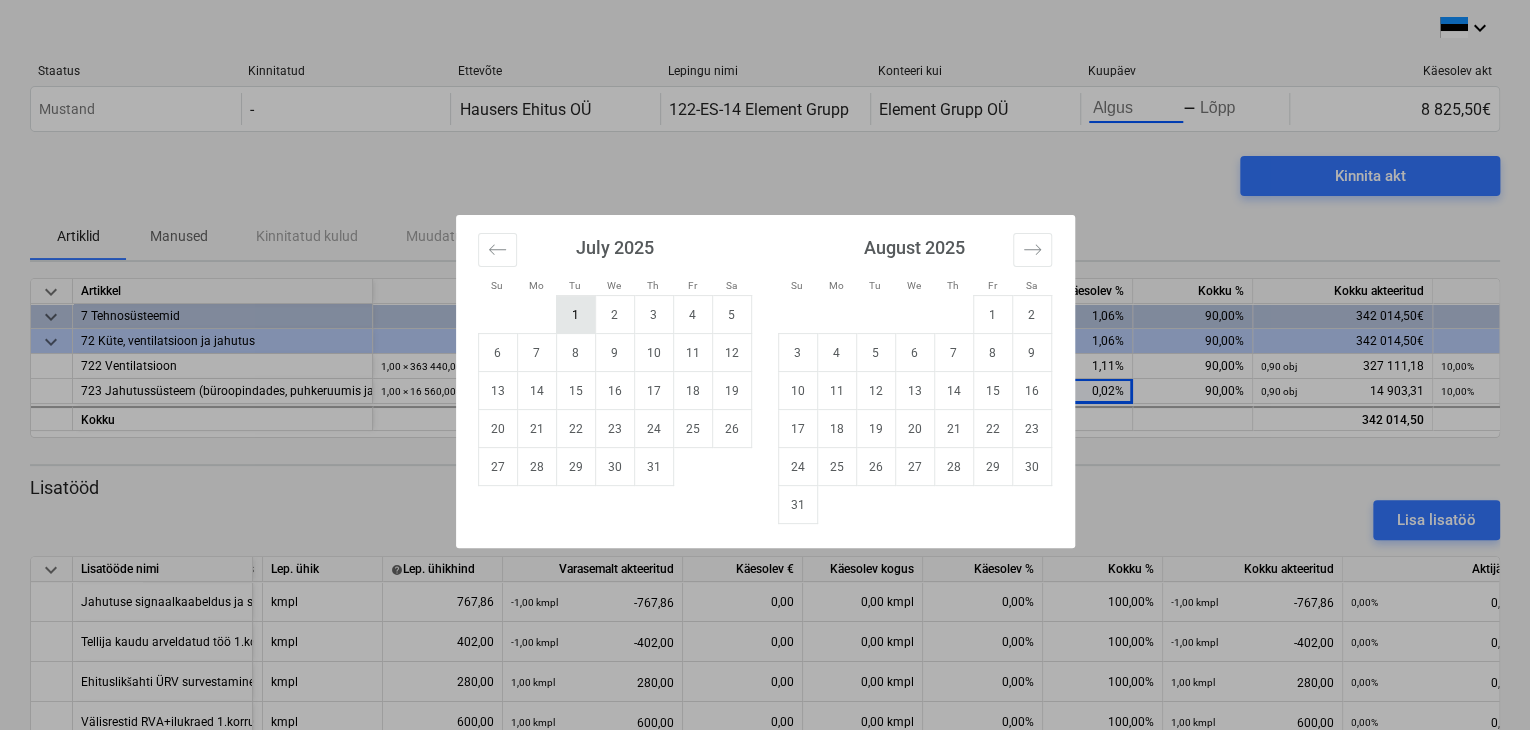 click on "1" at bounding box center (575, 315) 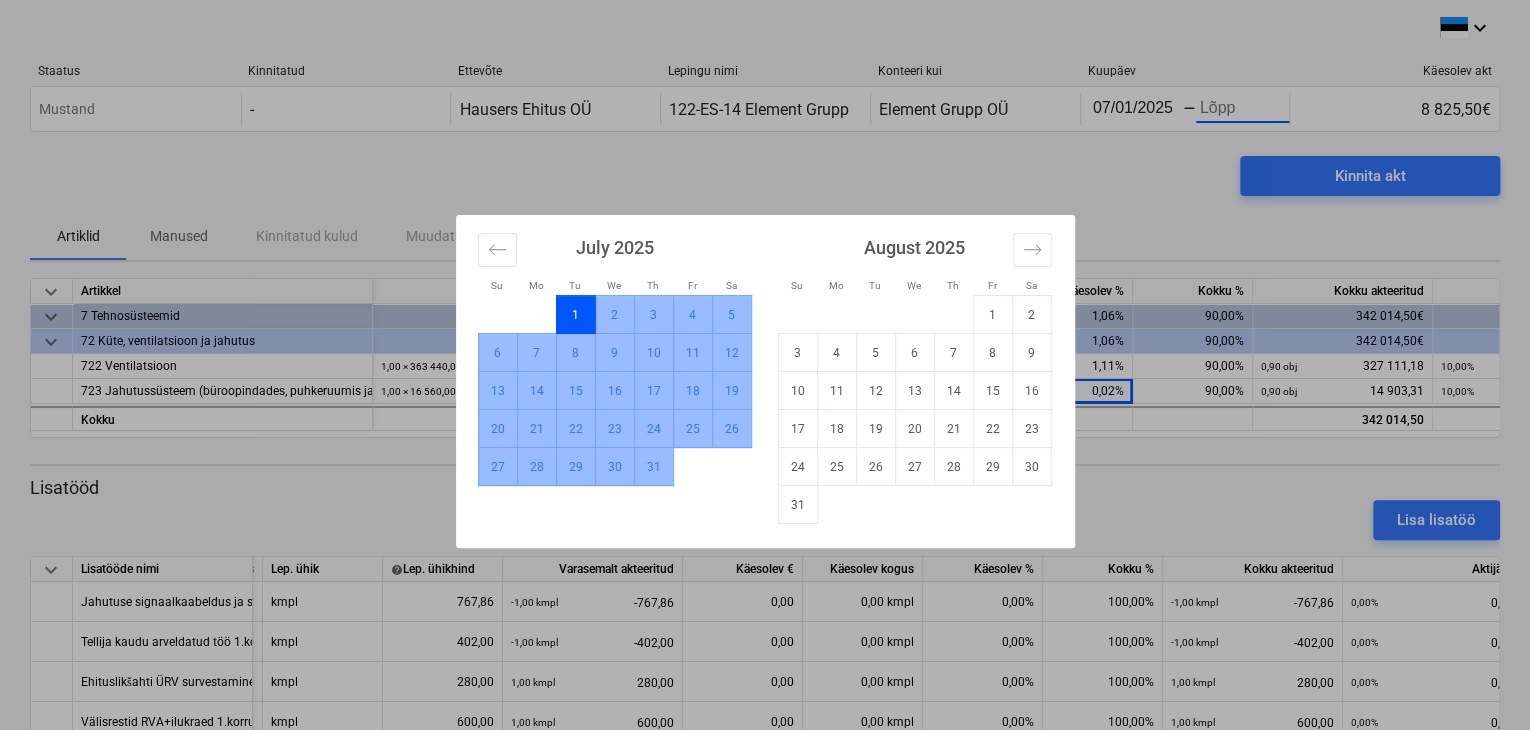 click on "31" at bounding box center [653, 467] 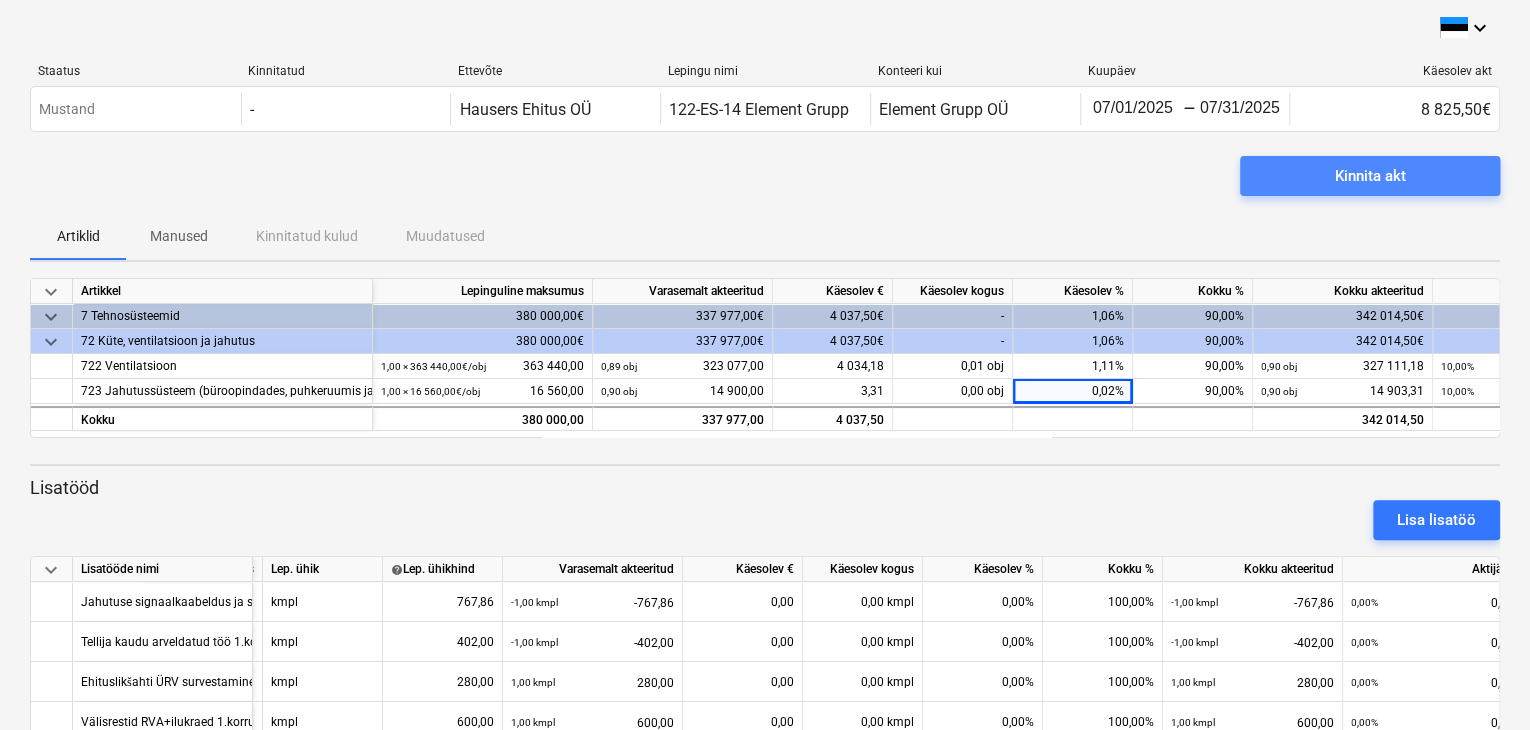 click on "Kinnita akt" at bounding box center (1370, 176) 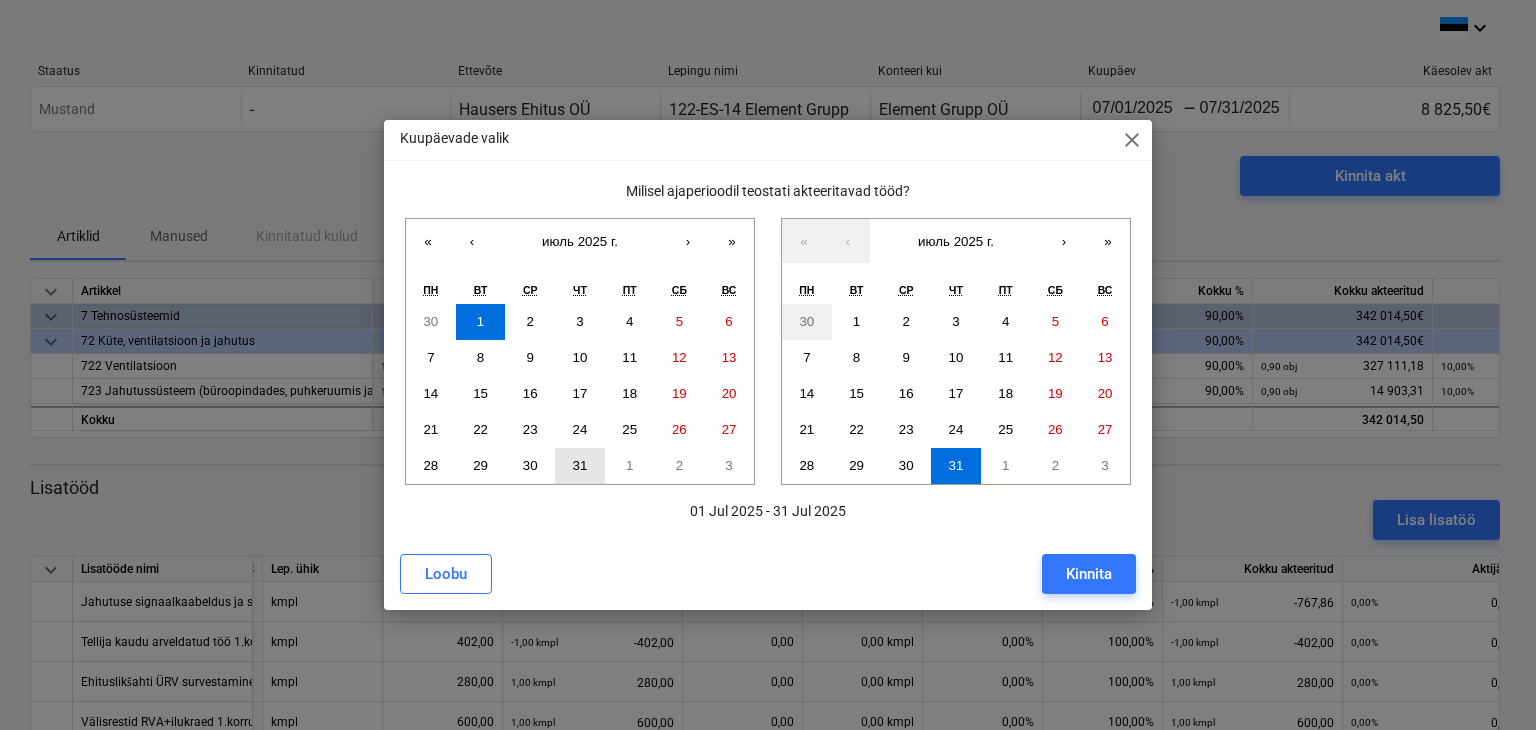 click on "31" at bounding box center (580, 465) 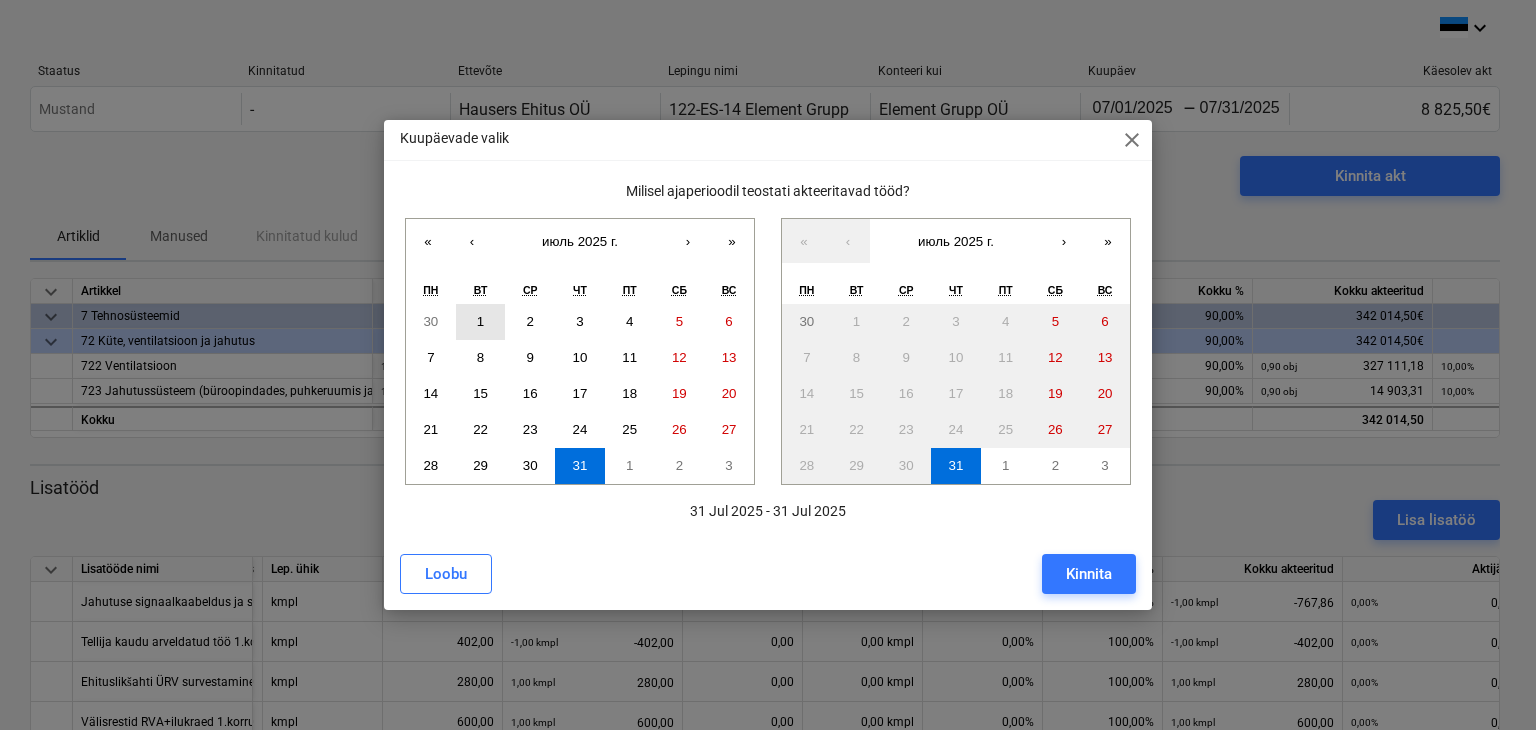 click on "1" at bounding box center (481, 322) 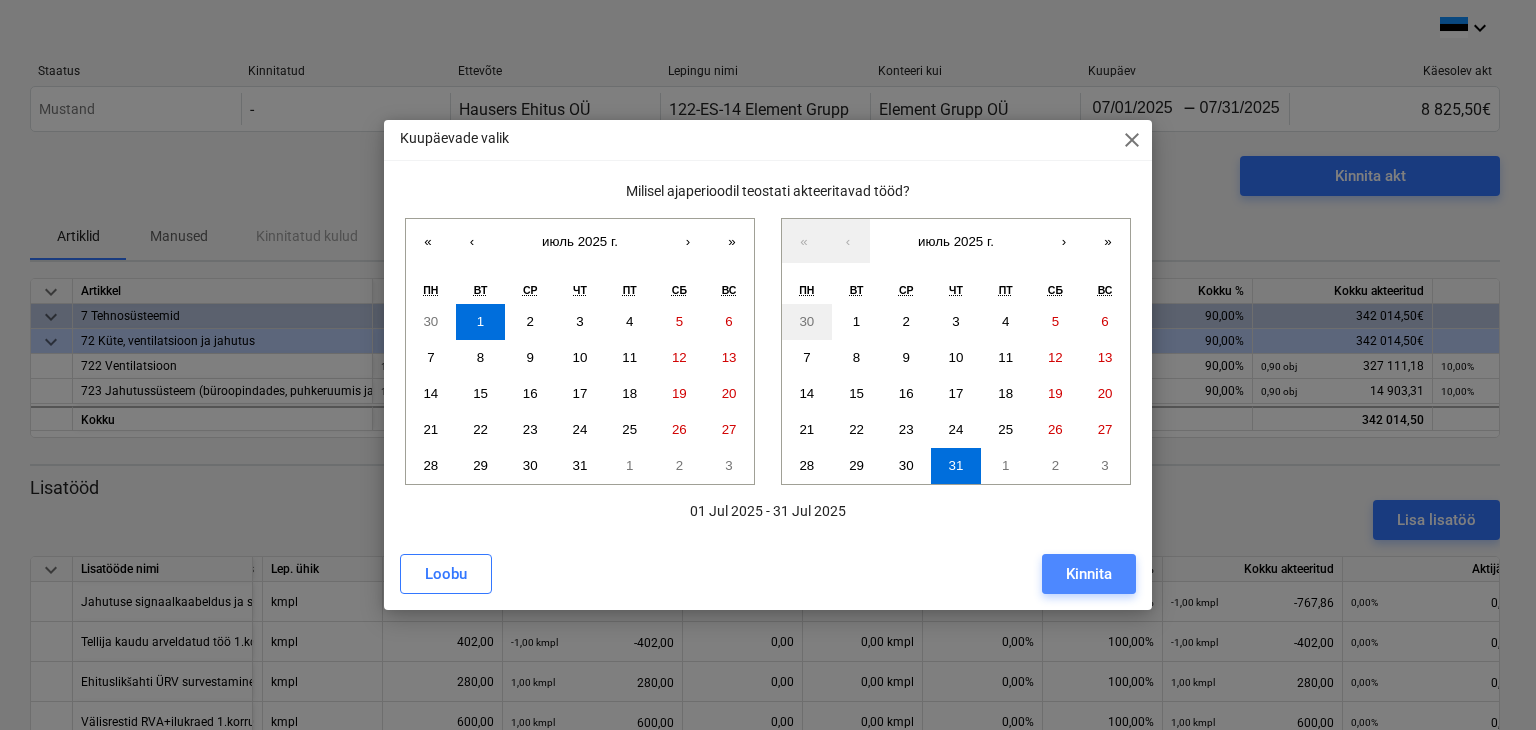 click on "Kinnita" at bounding box center [1089, 574] 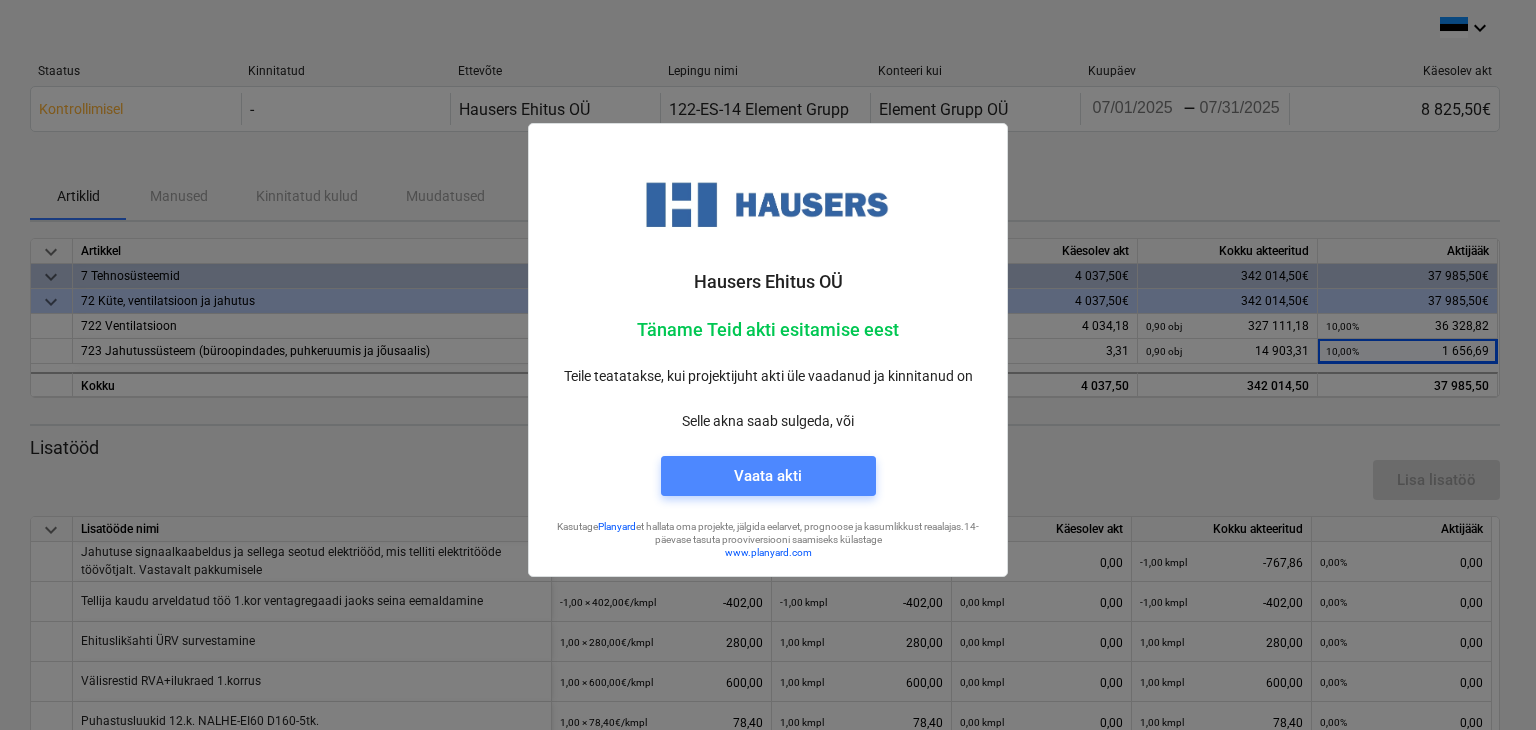 click on "Vaata akti" at bounding box center [768, 476] 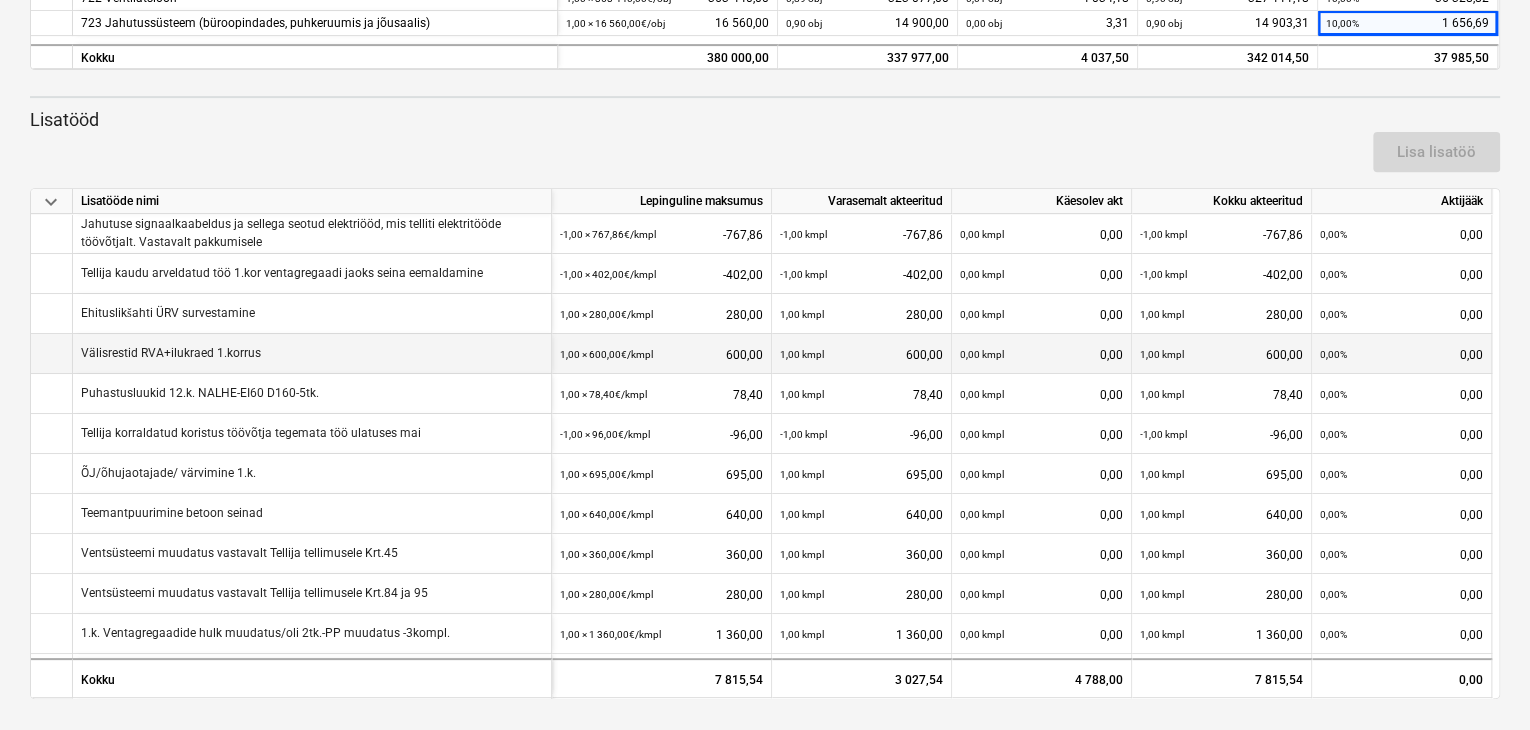 scroll, scrollTop: 0, scrollLeft: 0, axis: both 